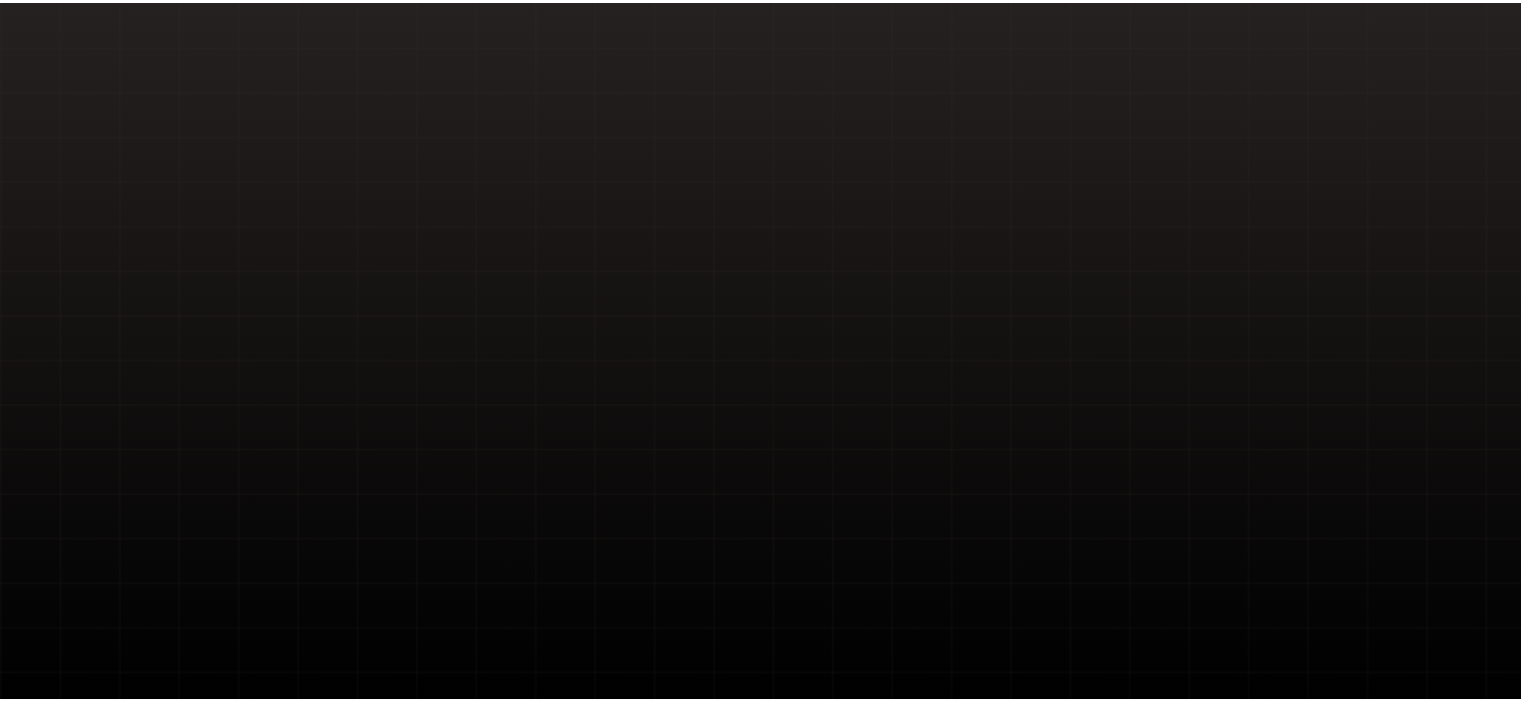 scroll, scrollTop: 0, scrollLeft: 0, axis: both 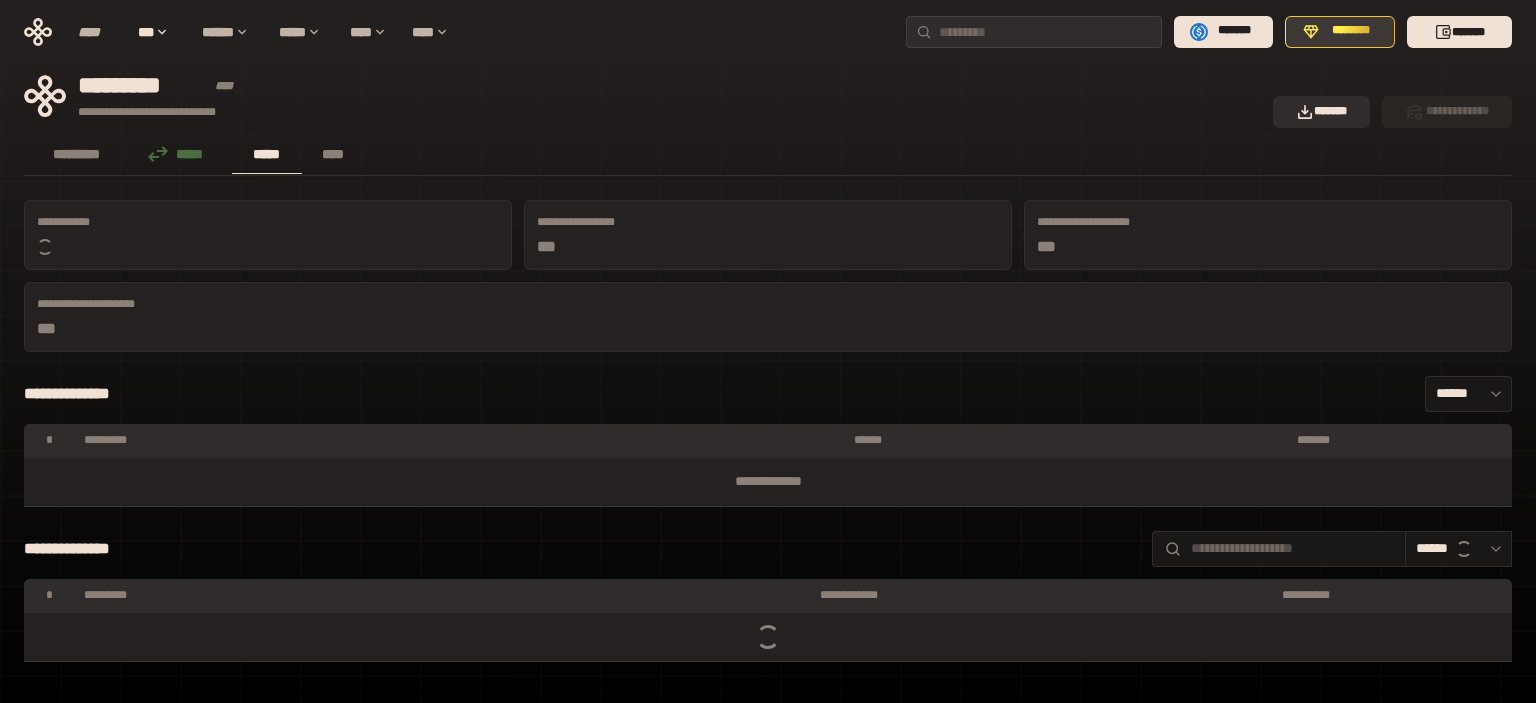 click on "********" at bounding box center [1351, 31] 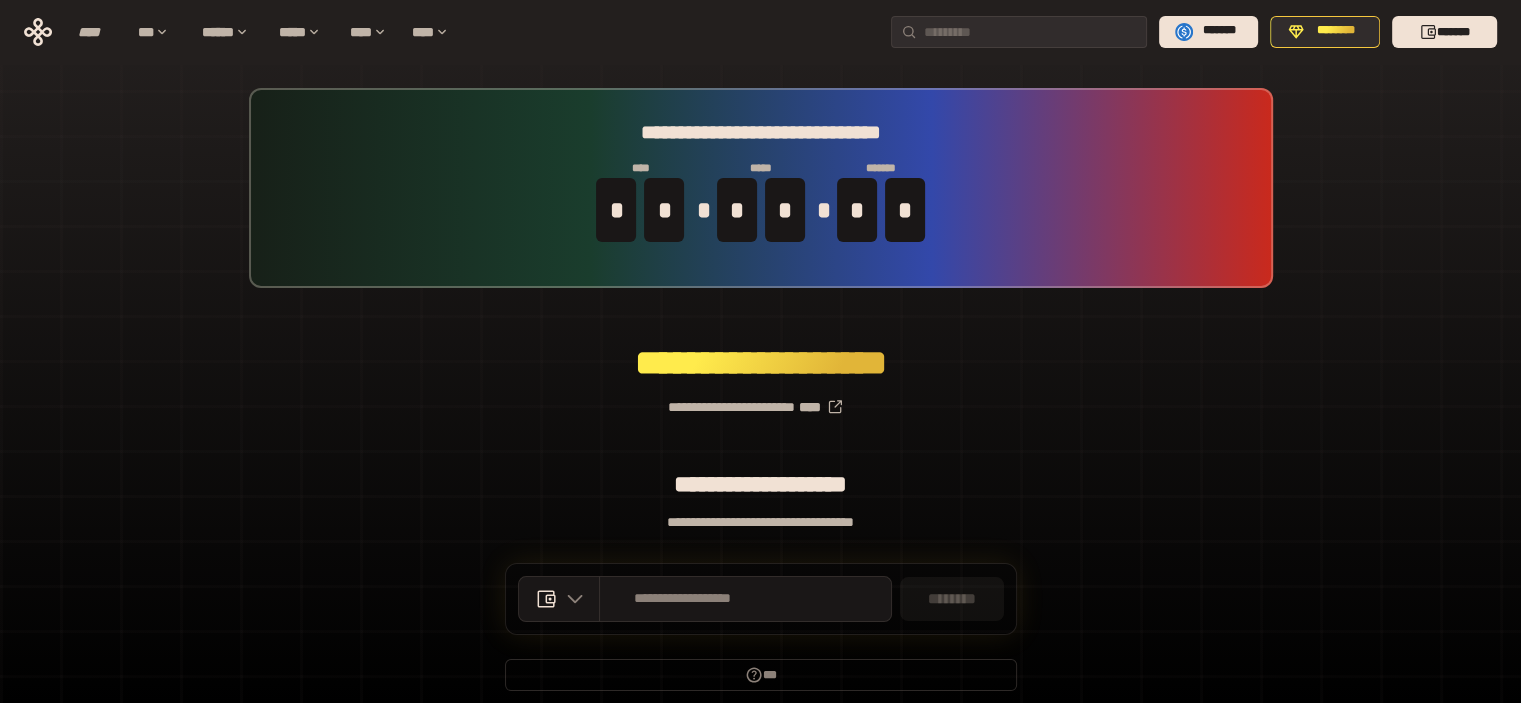 click on "**********" at bounding box center [760, 399] 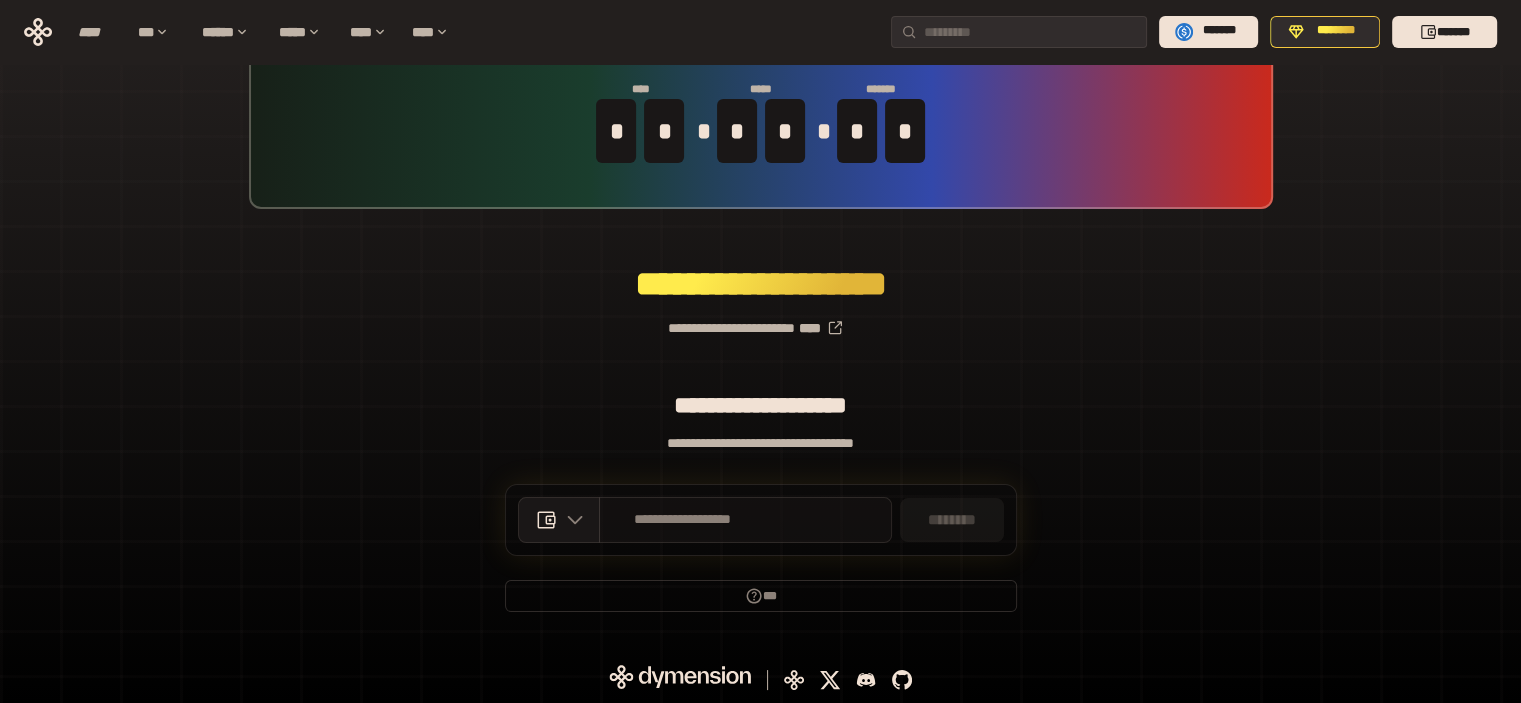 click on "**********" at bounding box center [745, 520] 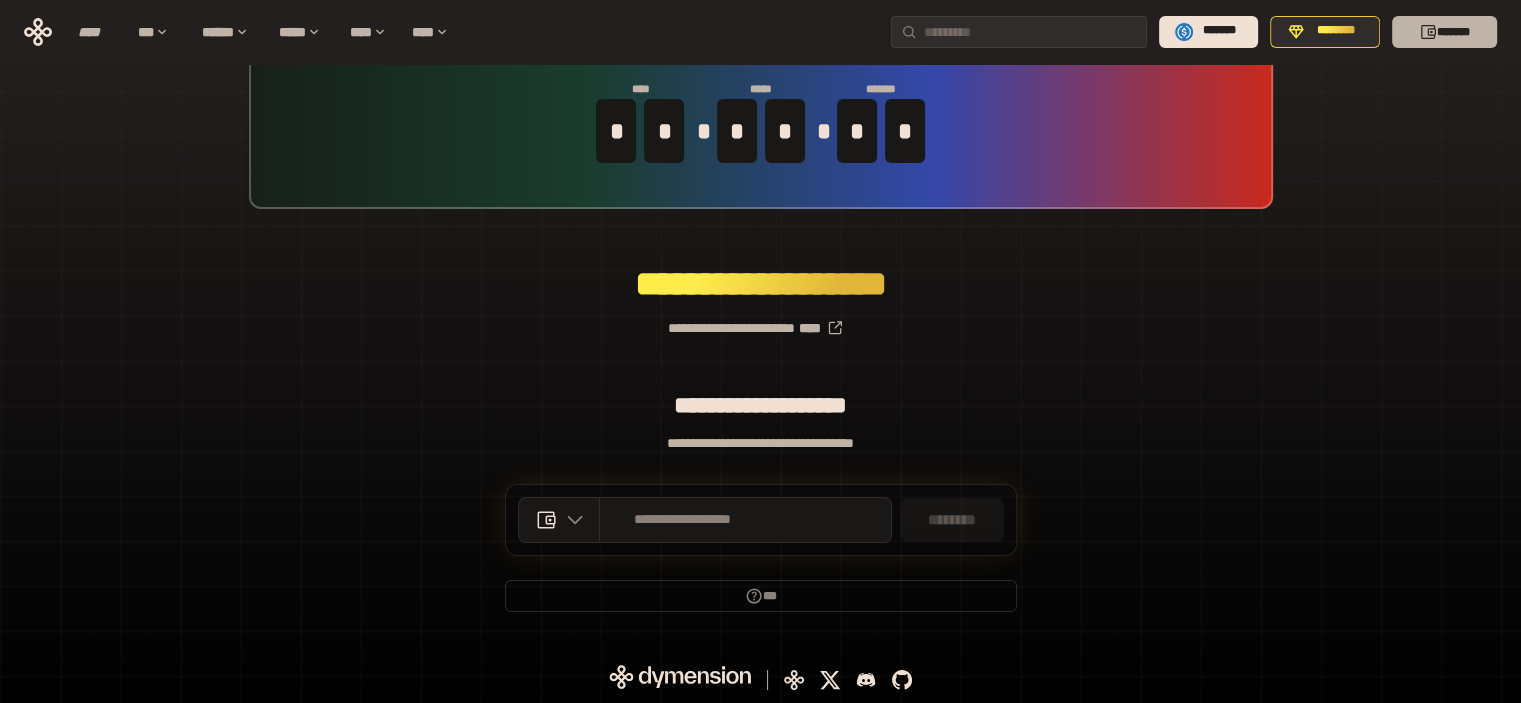 click on "*******" at bounding box center (1444, 32) 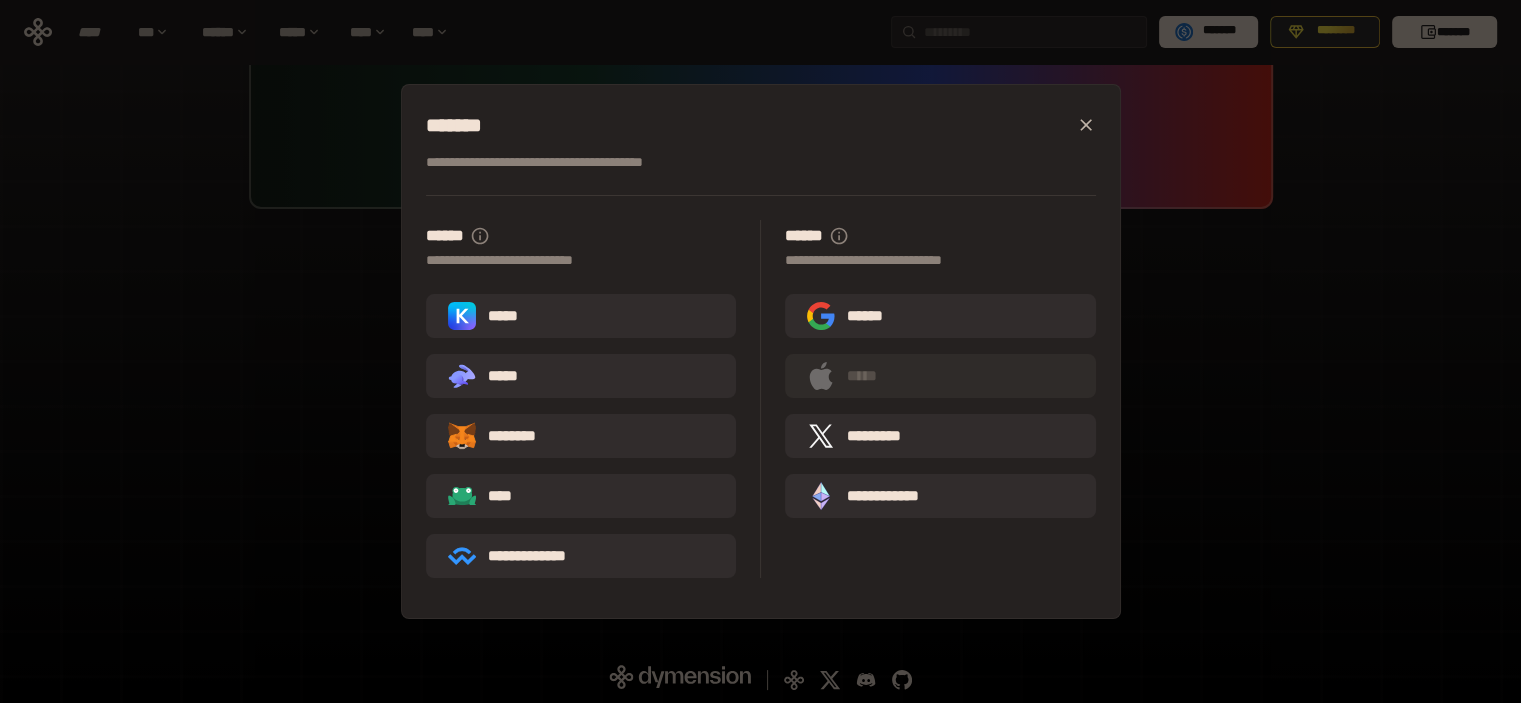 click on "**********" at bounding box center [760, 351] 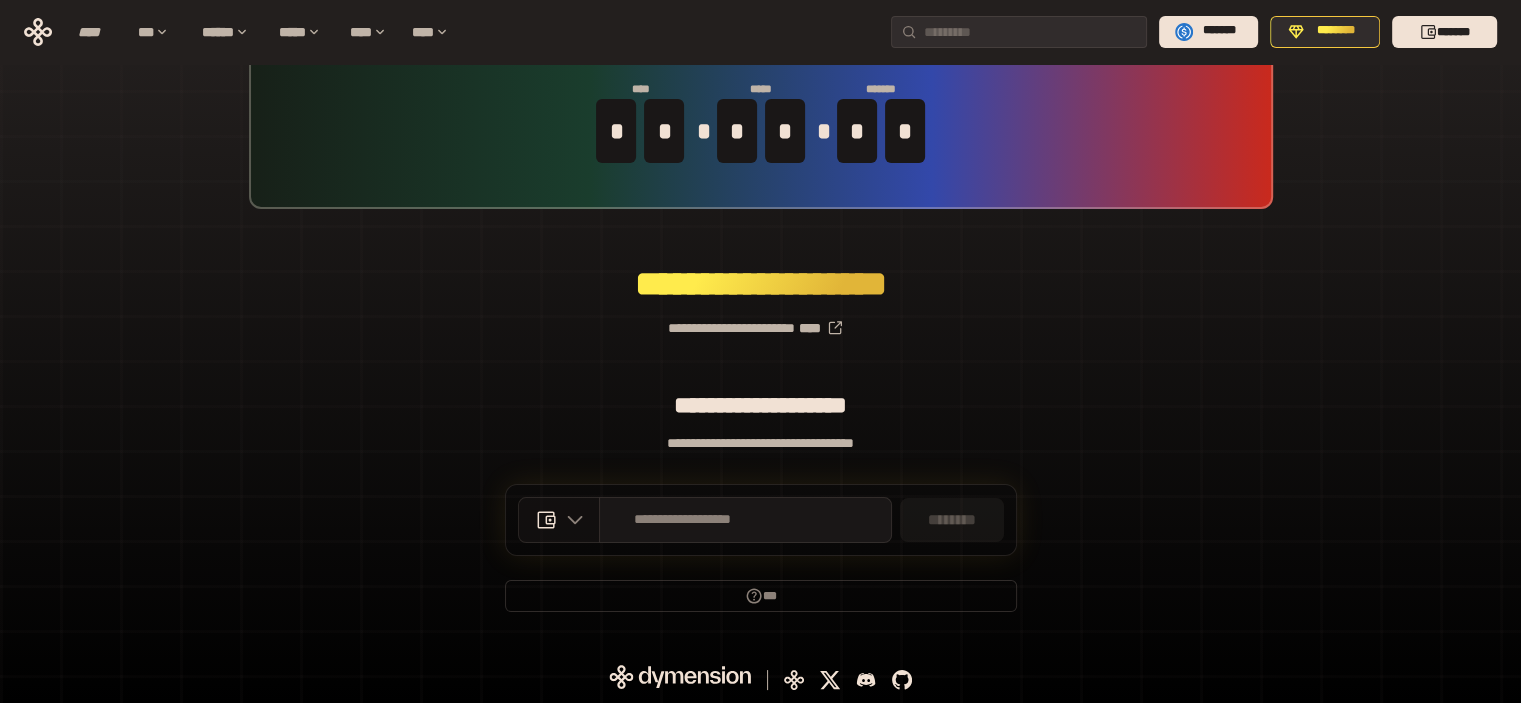 click 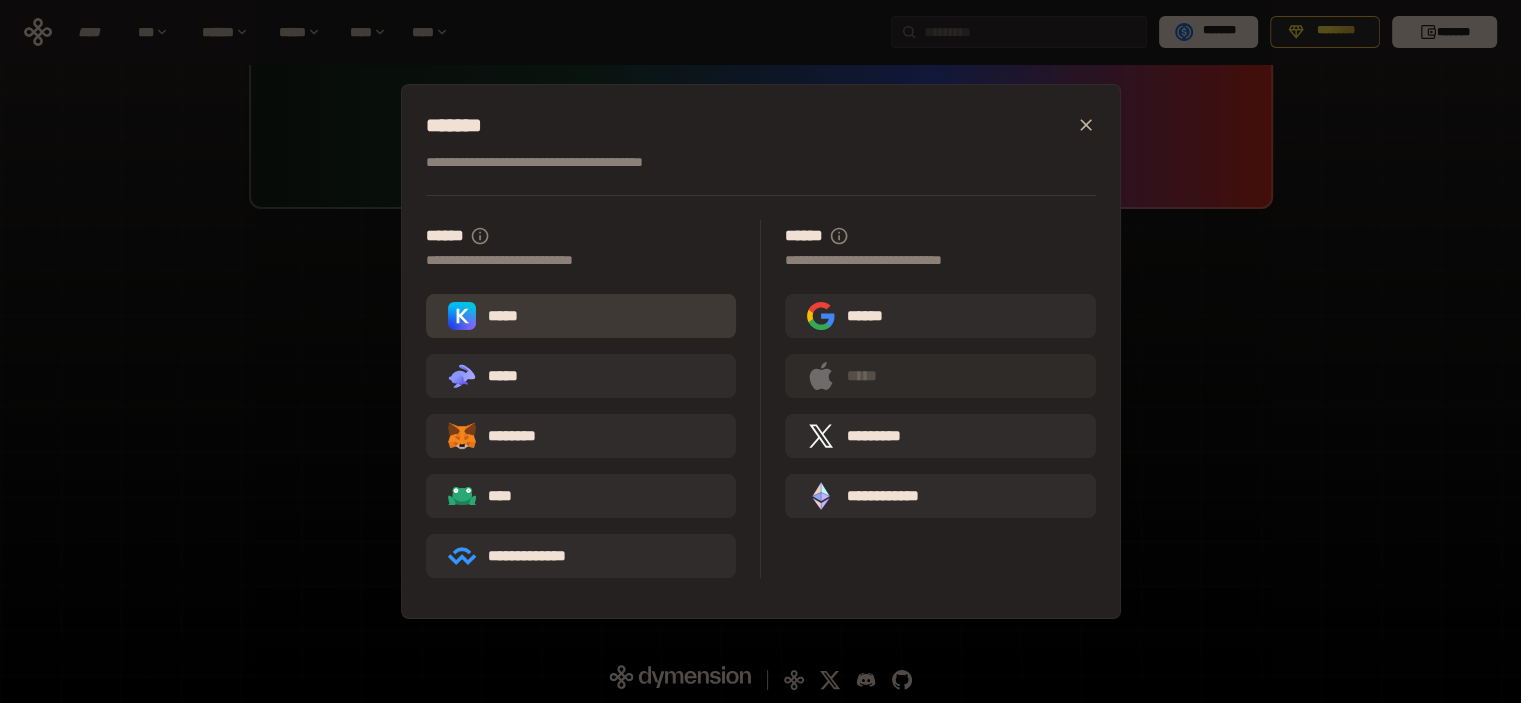 click on "*****" at bounding box center [581, 316] 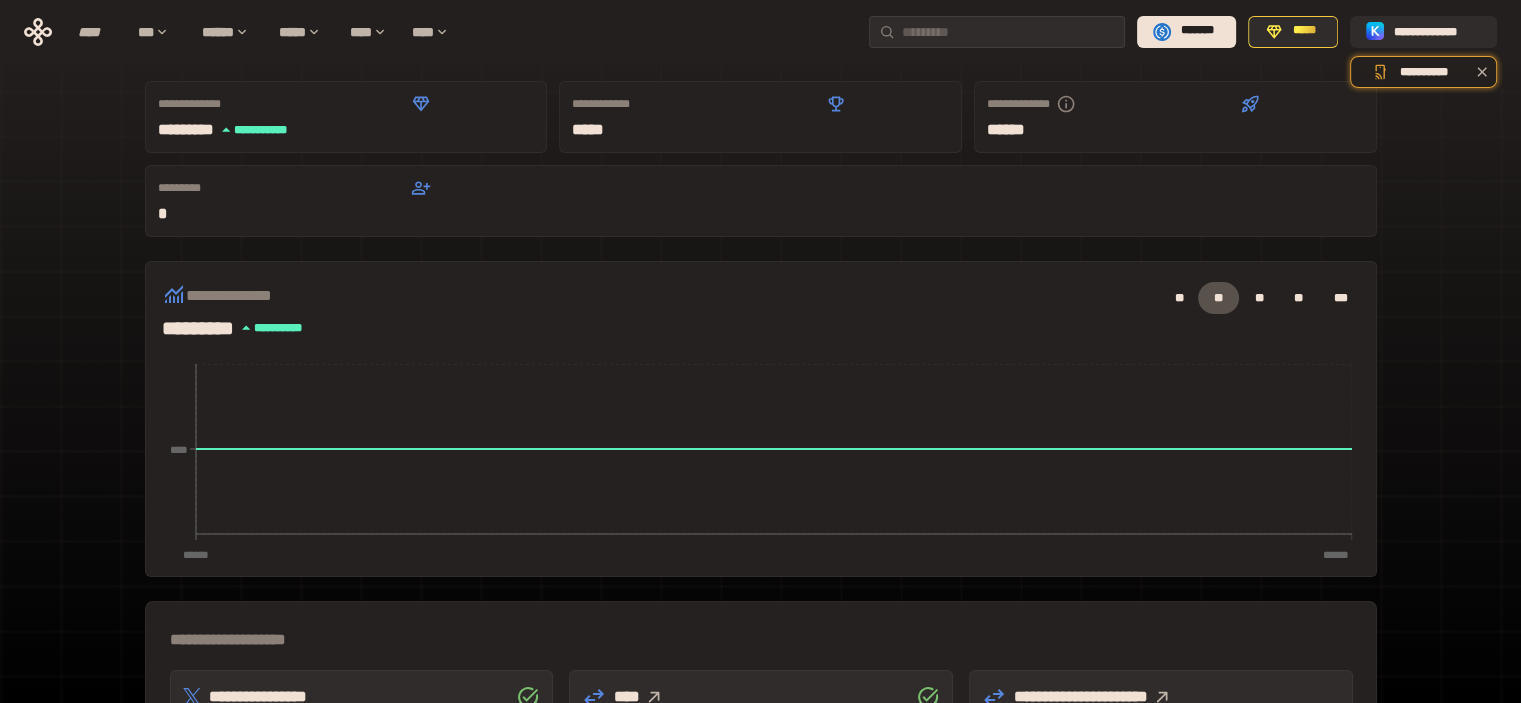 scroll, scrollTop: 0, scrollLeft: 0, axis: both 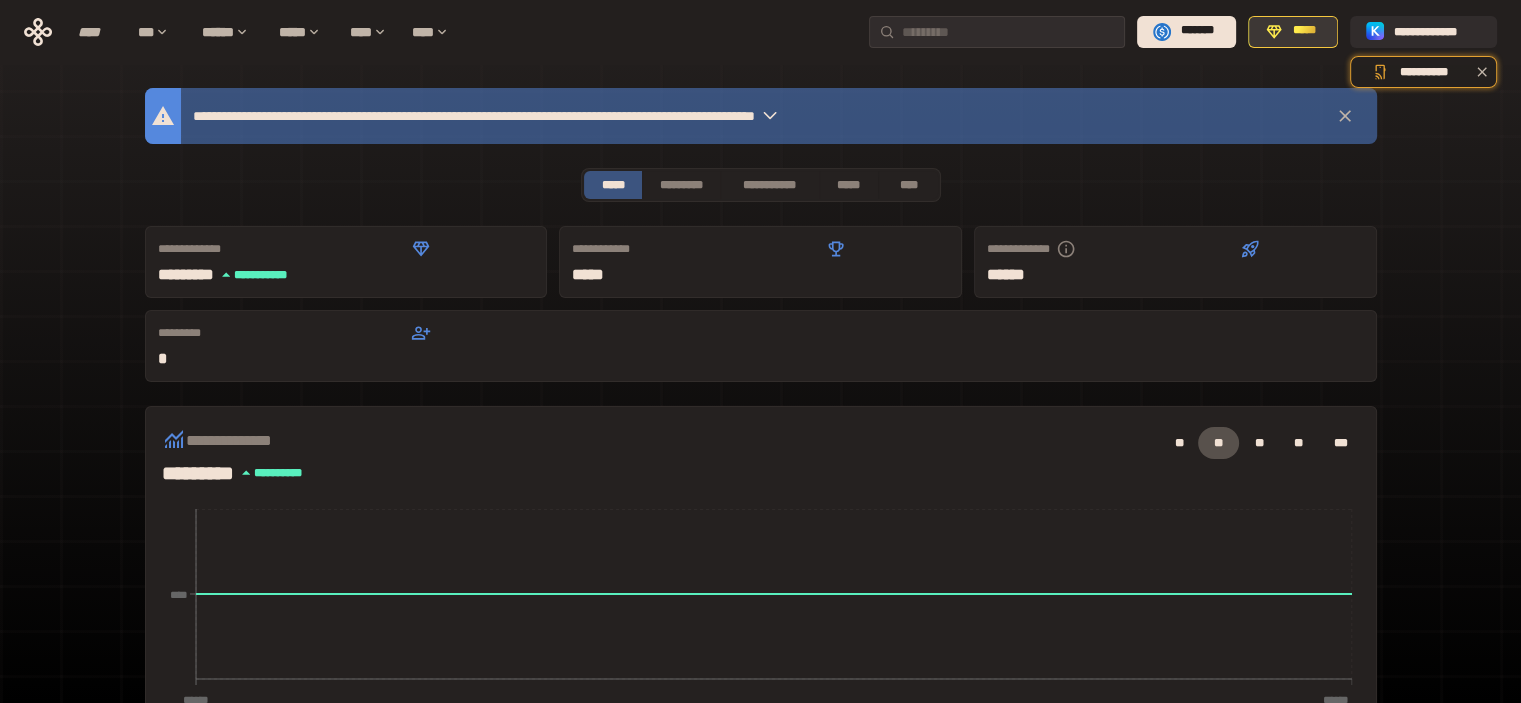 click on "*****" at bounding box center (1304, 31) 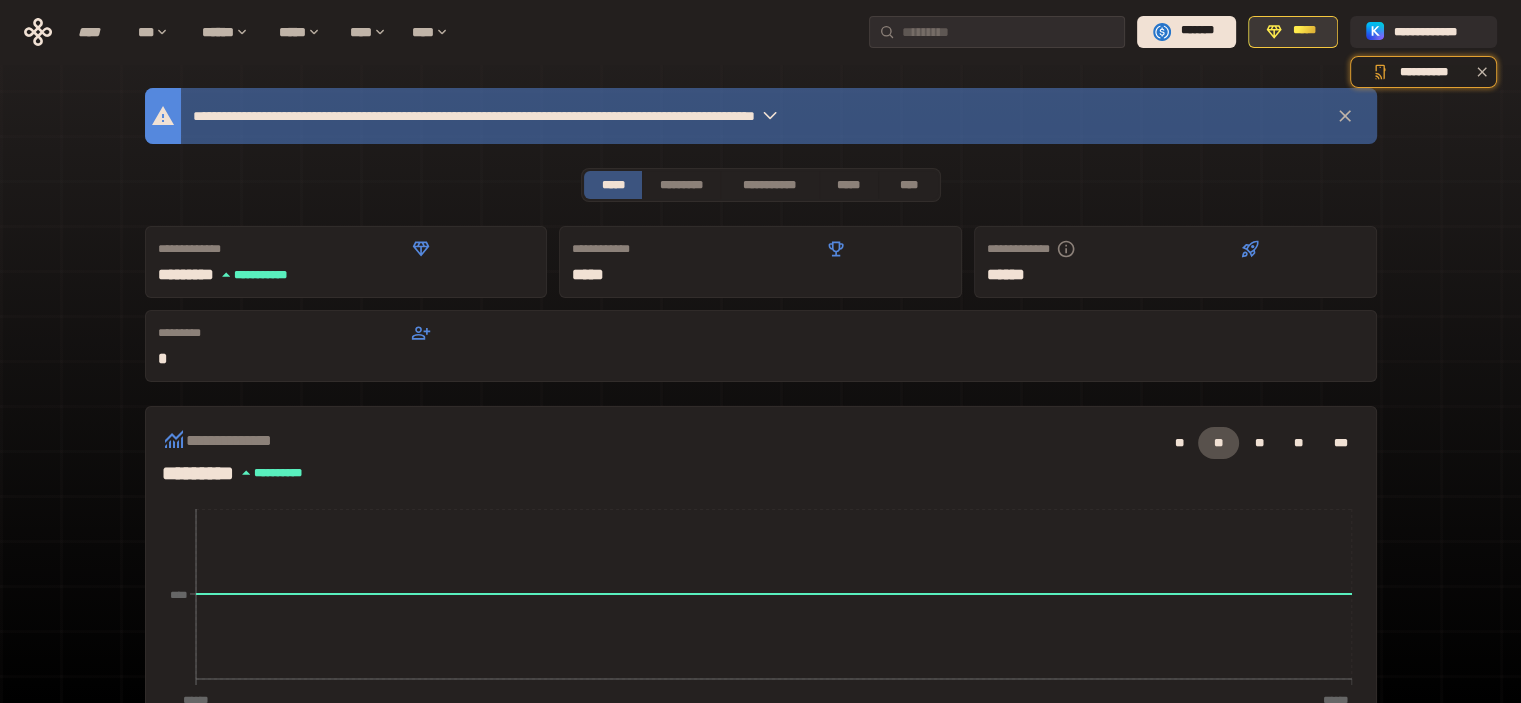 click on "*****" at bounding box center (1293, 32) 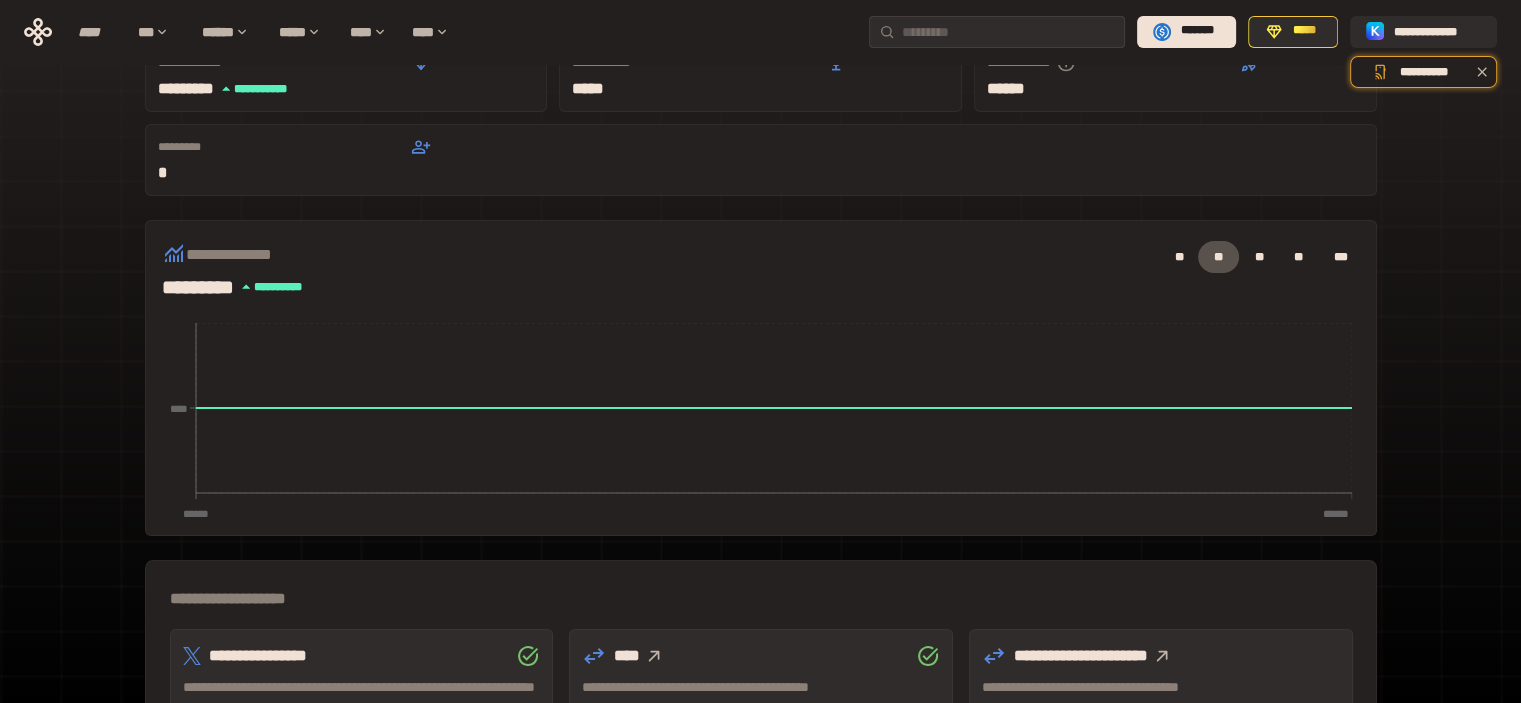 scroll, scrollTop: 500, scrollLeft: 0, axis: vertical 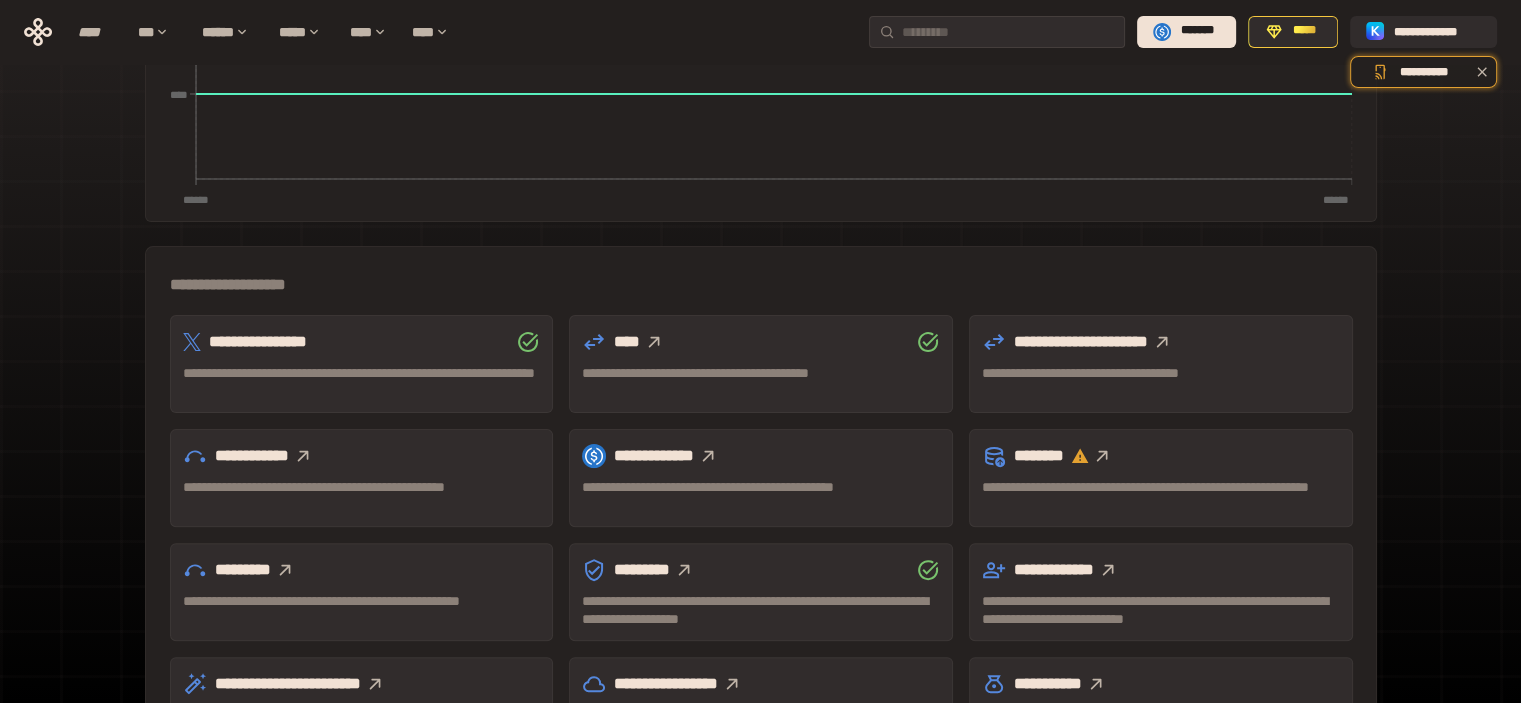 click on "****" at bounding box center [761, 342] 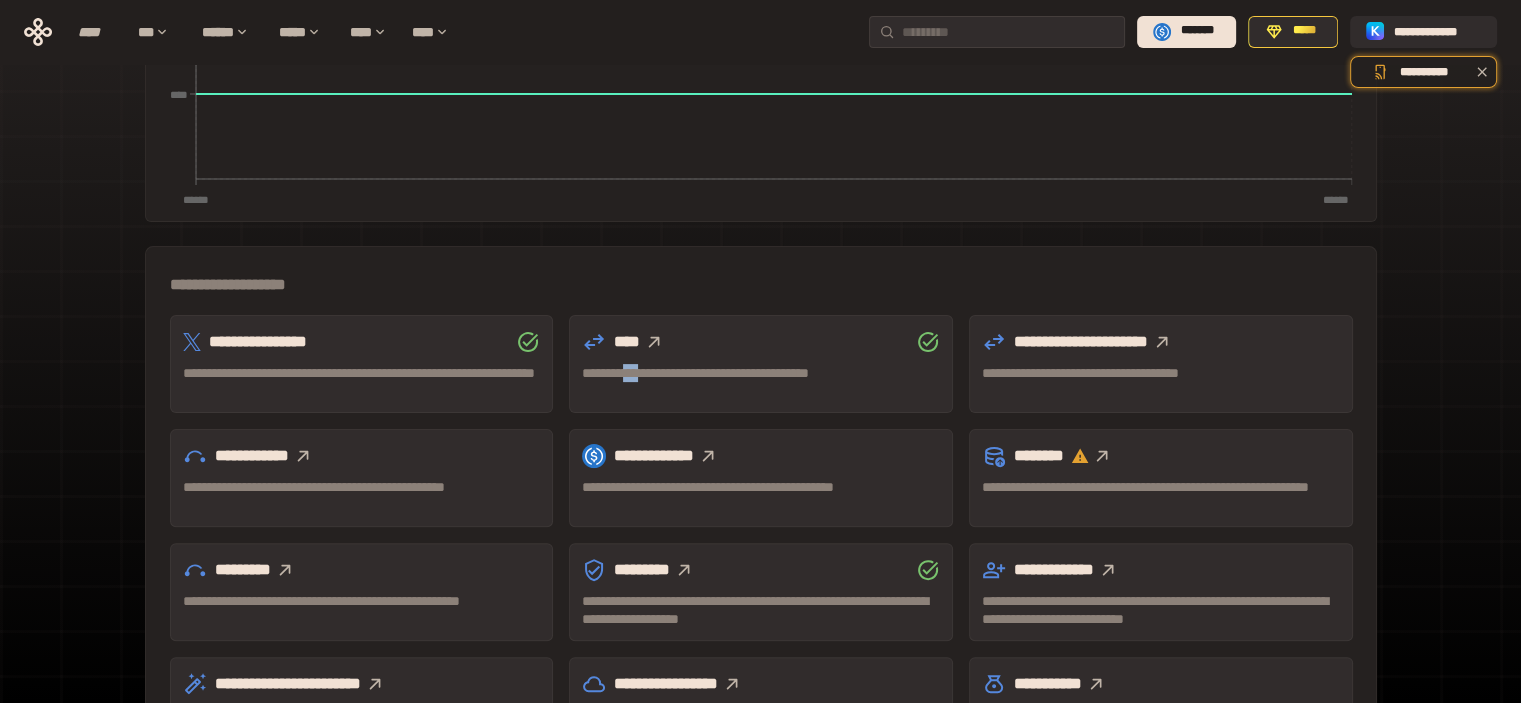 drag, startPoint x: 651, startPoint y: 297, endPoint x: 757, endPoint y: 271, distance: 109.14211 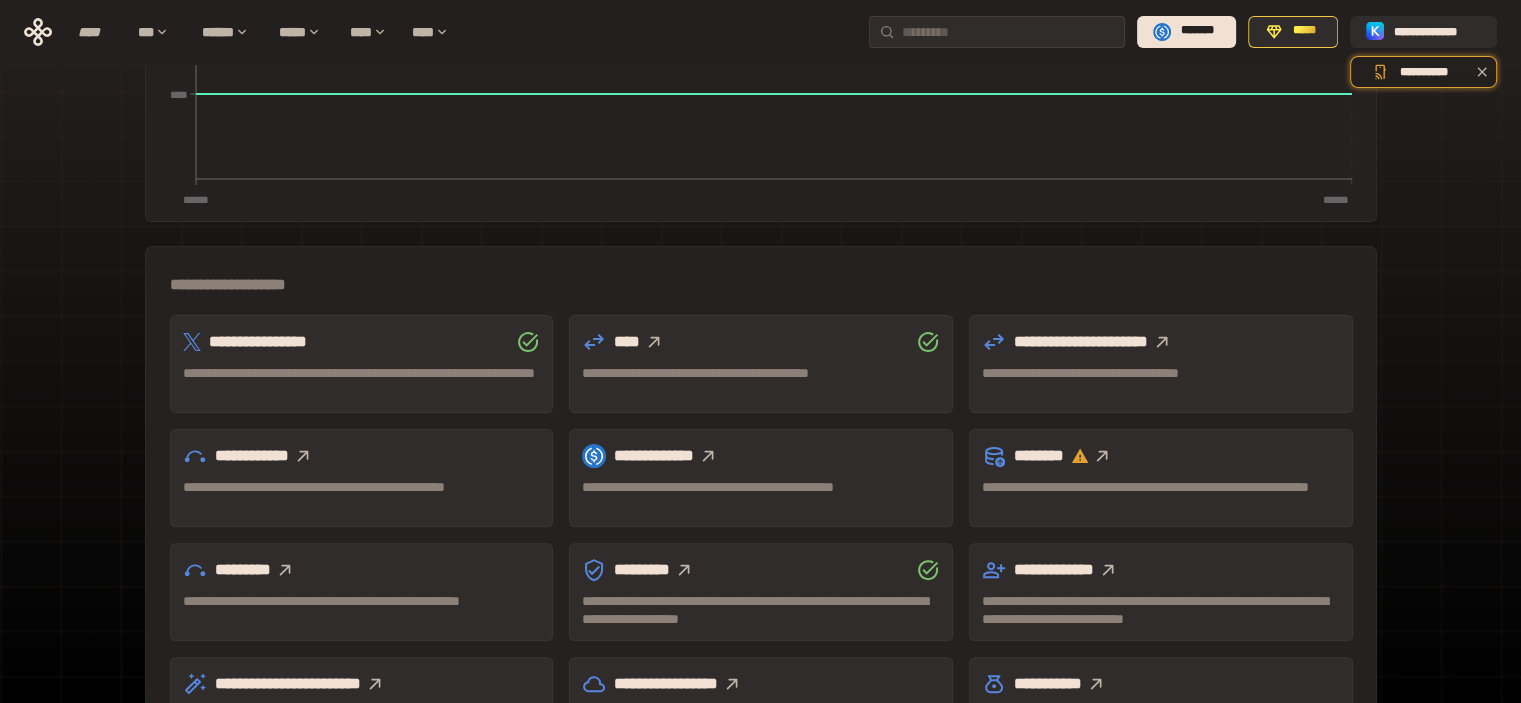 click on "****" at bounding box center [761, 342] 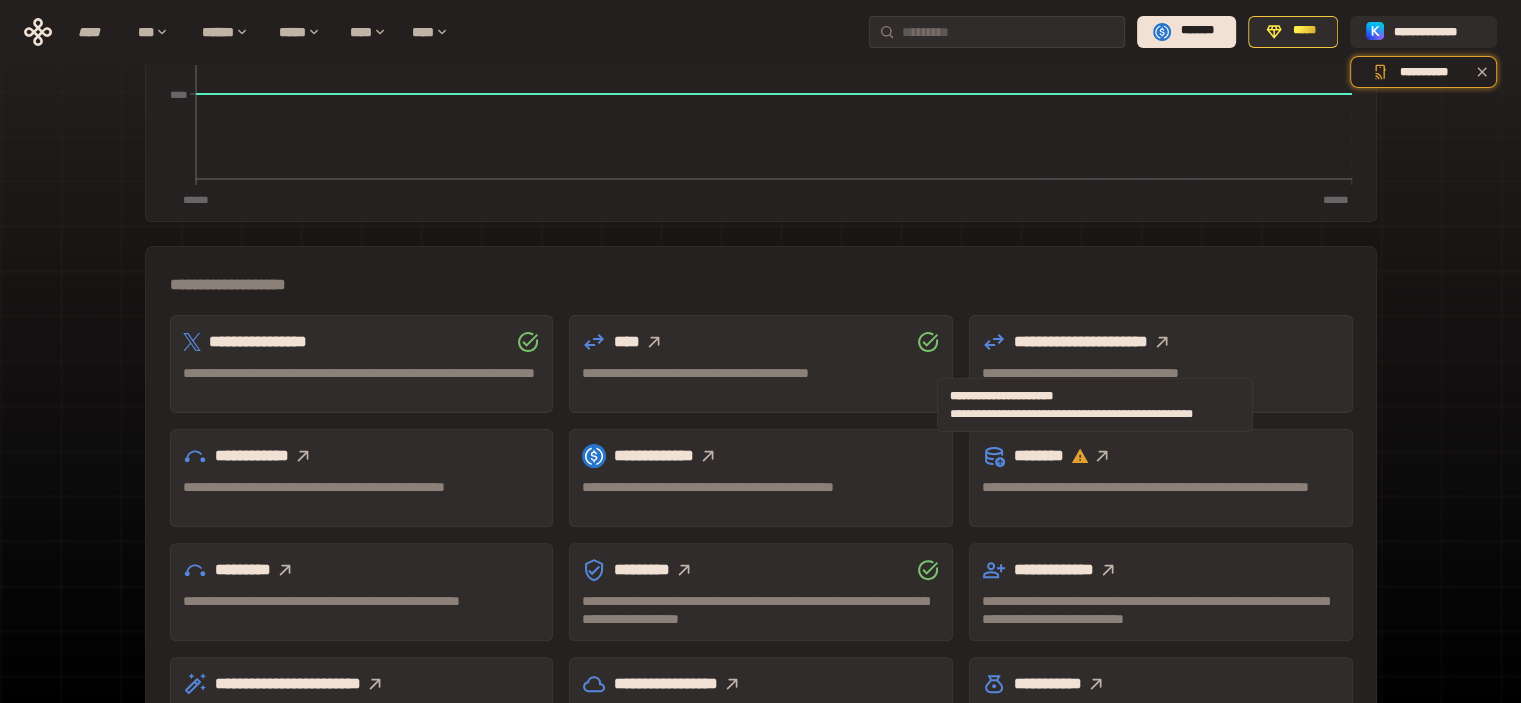 click 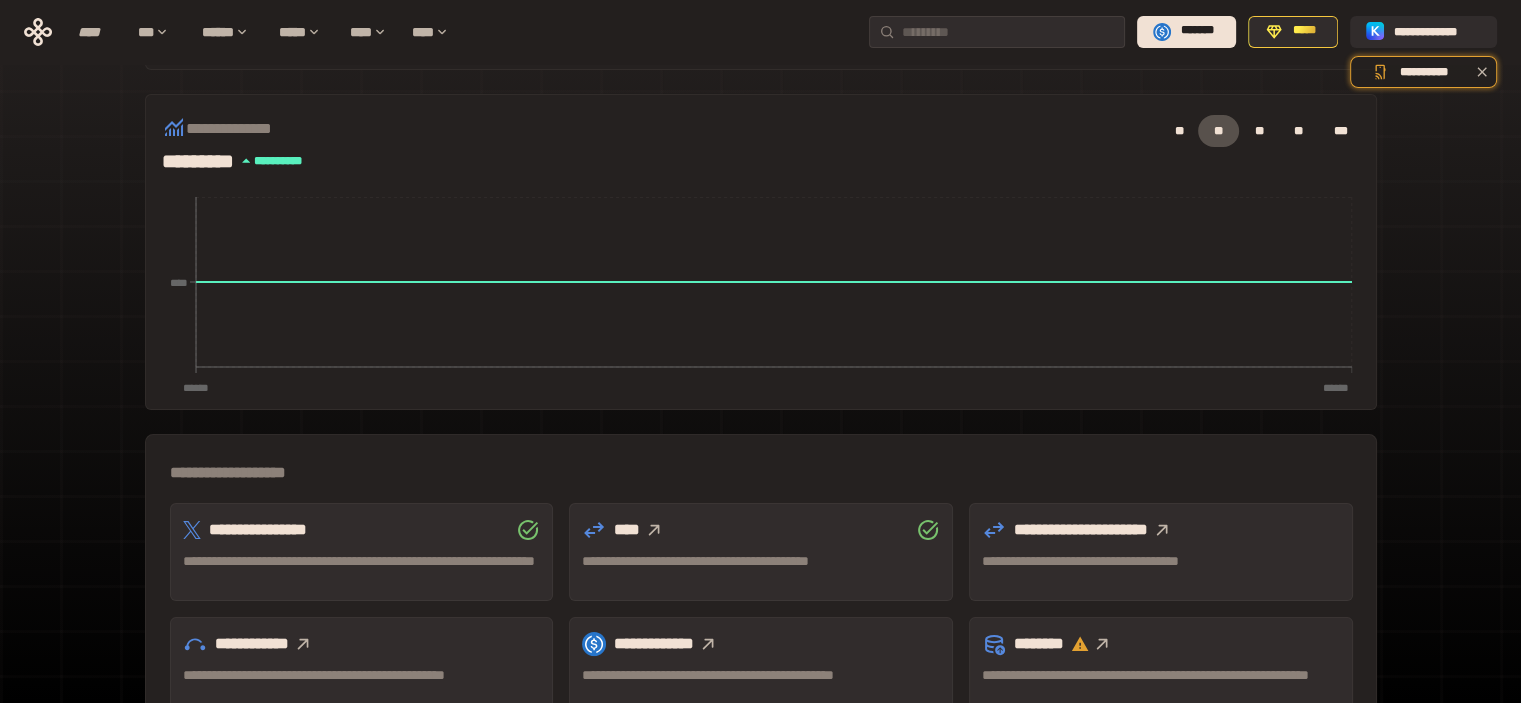 scroll, scrollTop: 300, scrollLeft: 0, axis: vertical 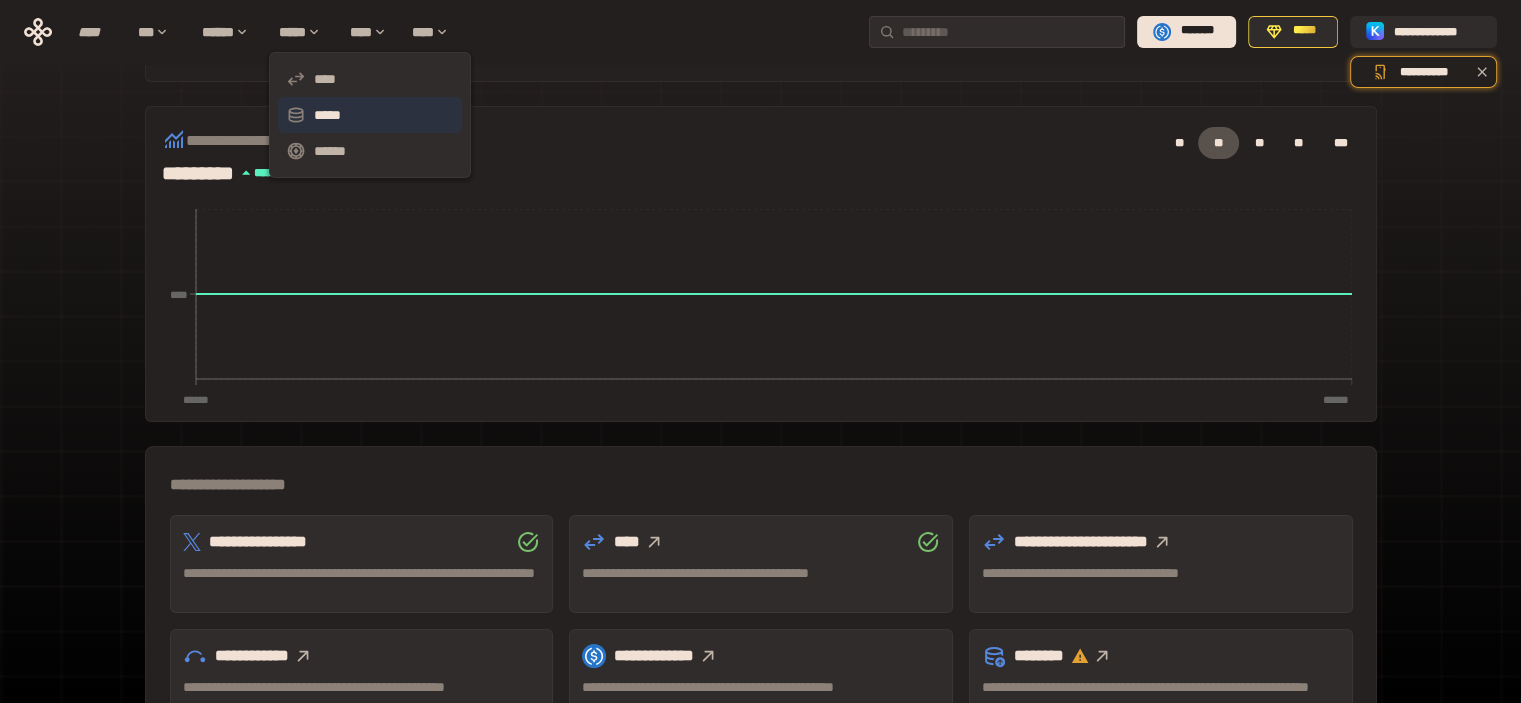 click on "*****" at bounding box center [370, 115] 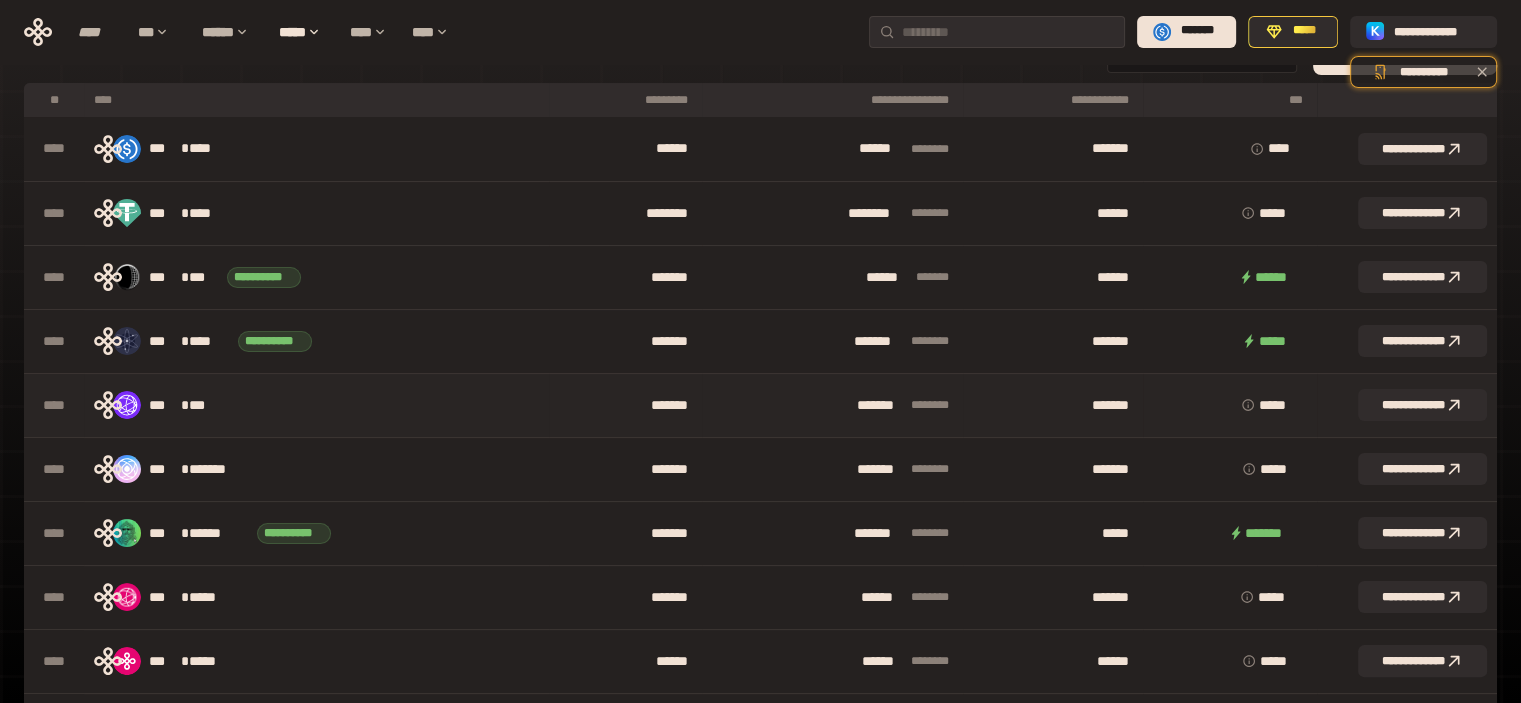 click on "*** * ***" at bounding box center (183, 406) 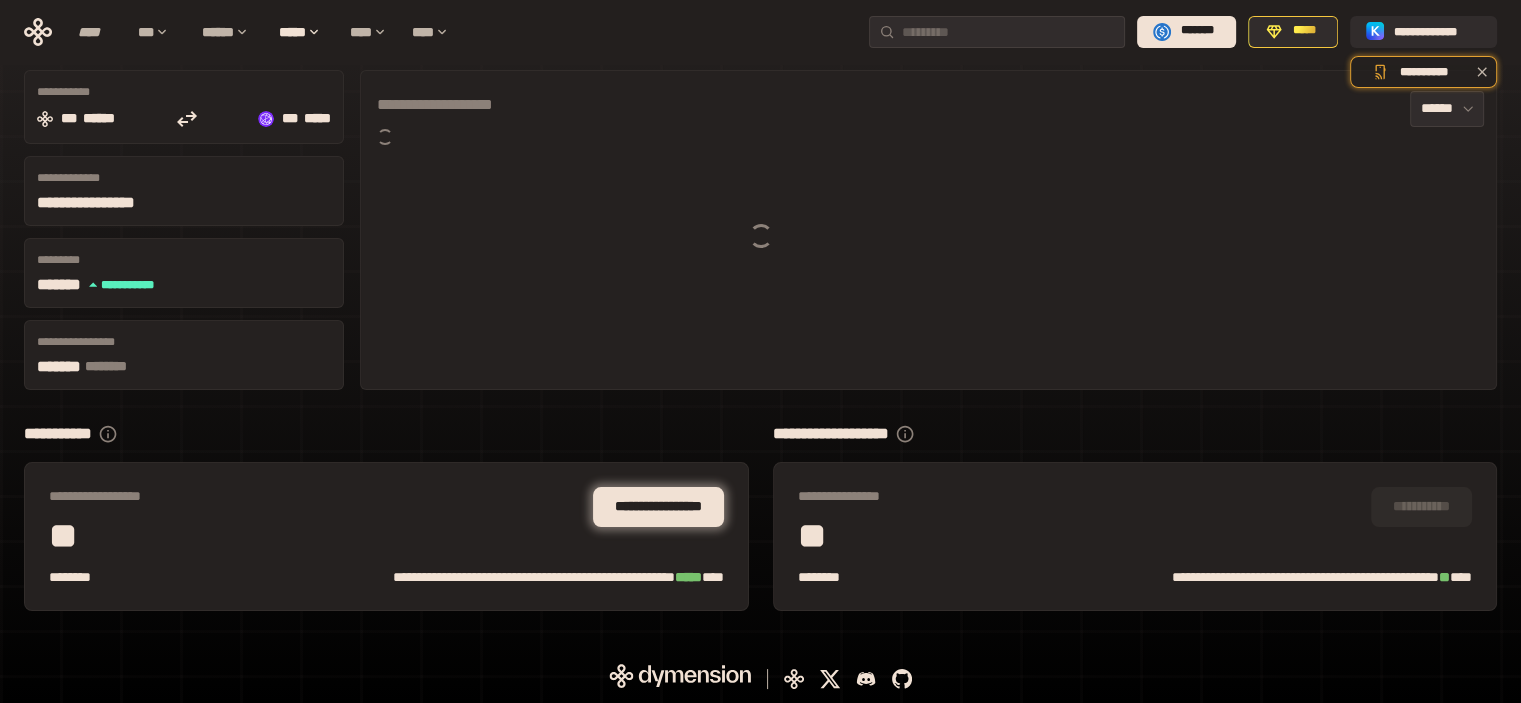 scroll, scrollTop: 115, scrollLeft: 0, axis: vertical 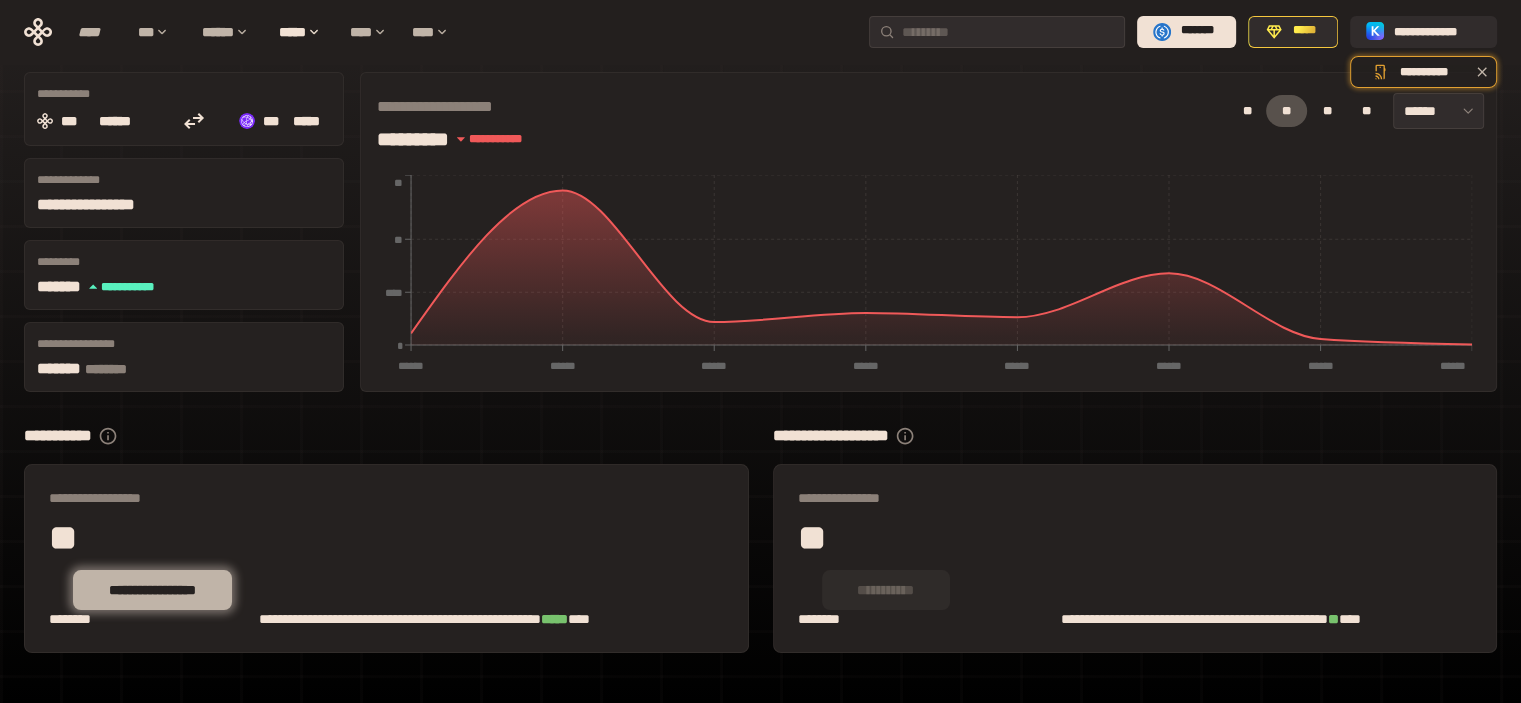 click on "**********" at bounding box center [152, 590] 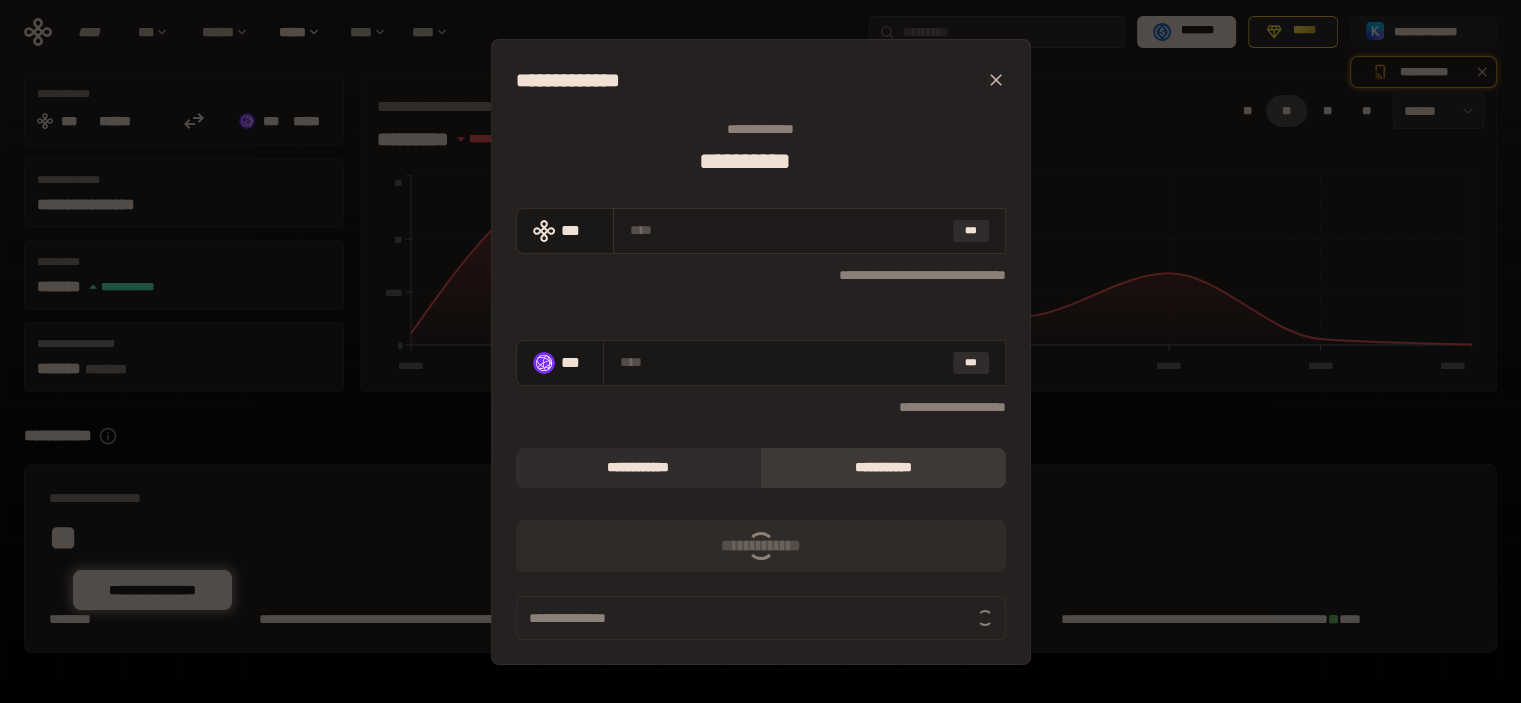 click at bounding box center (787, 230) 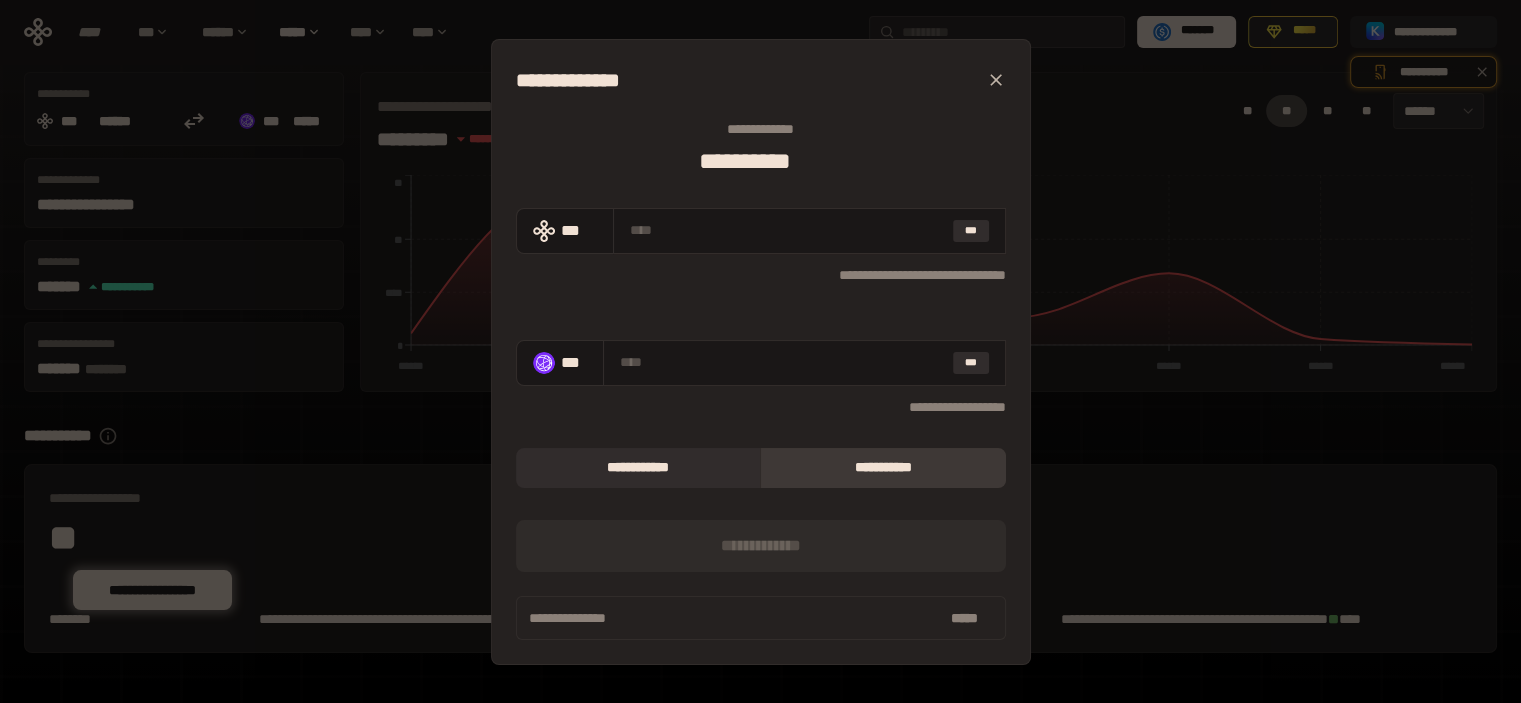 click on "**********" at bounding box center [760, 351] 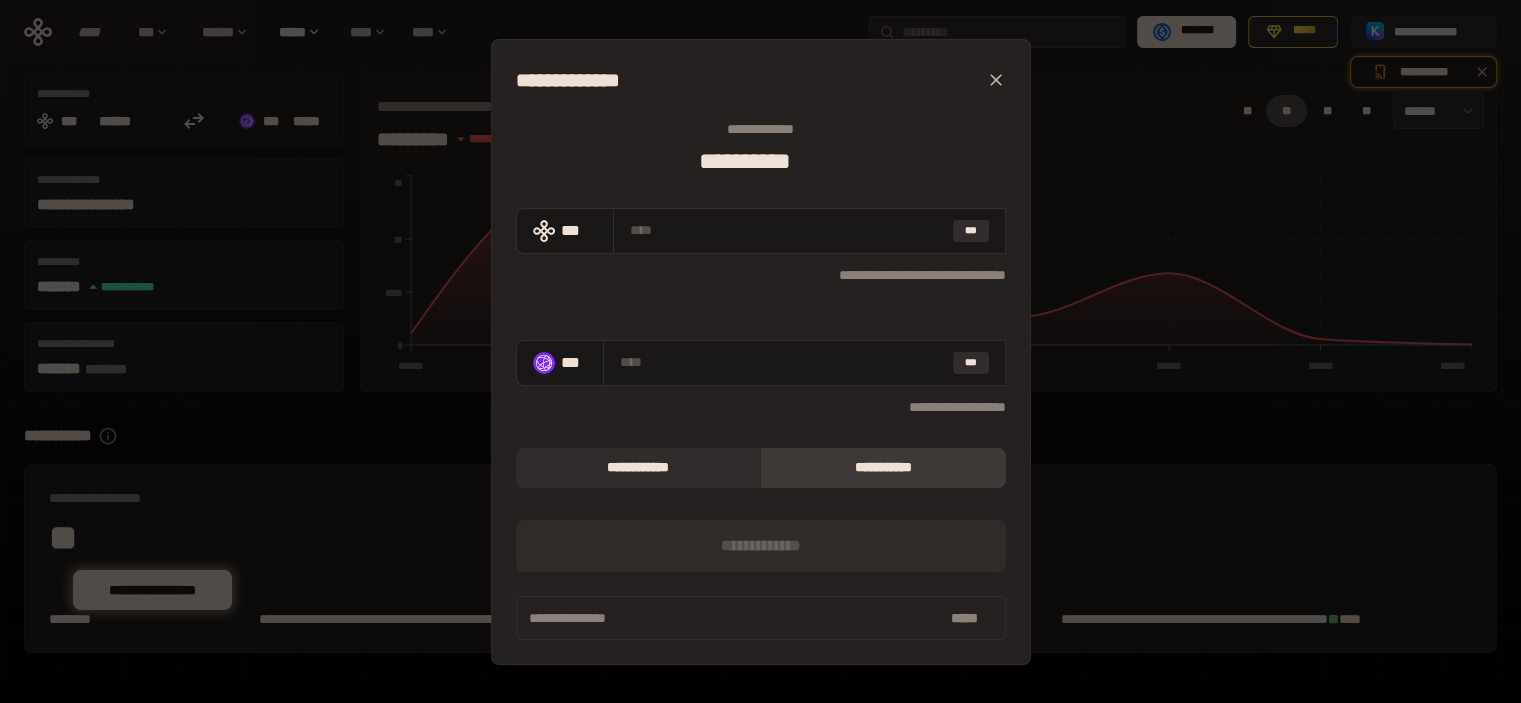 click 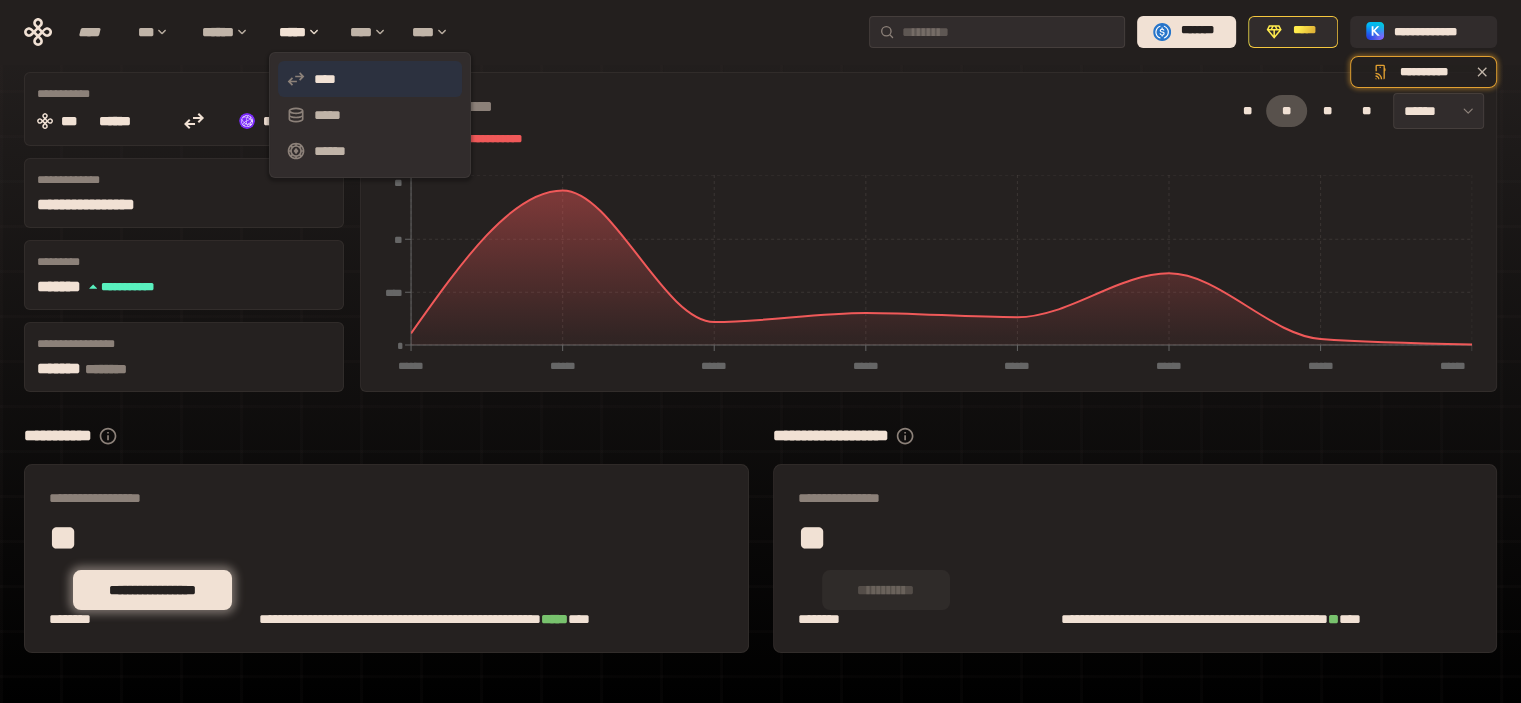 click on "****" at bounding box center [370, 79] 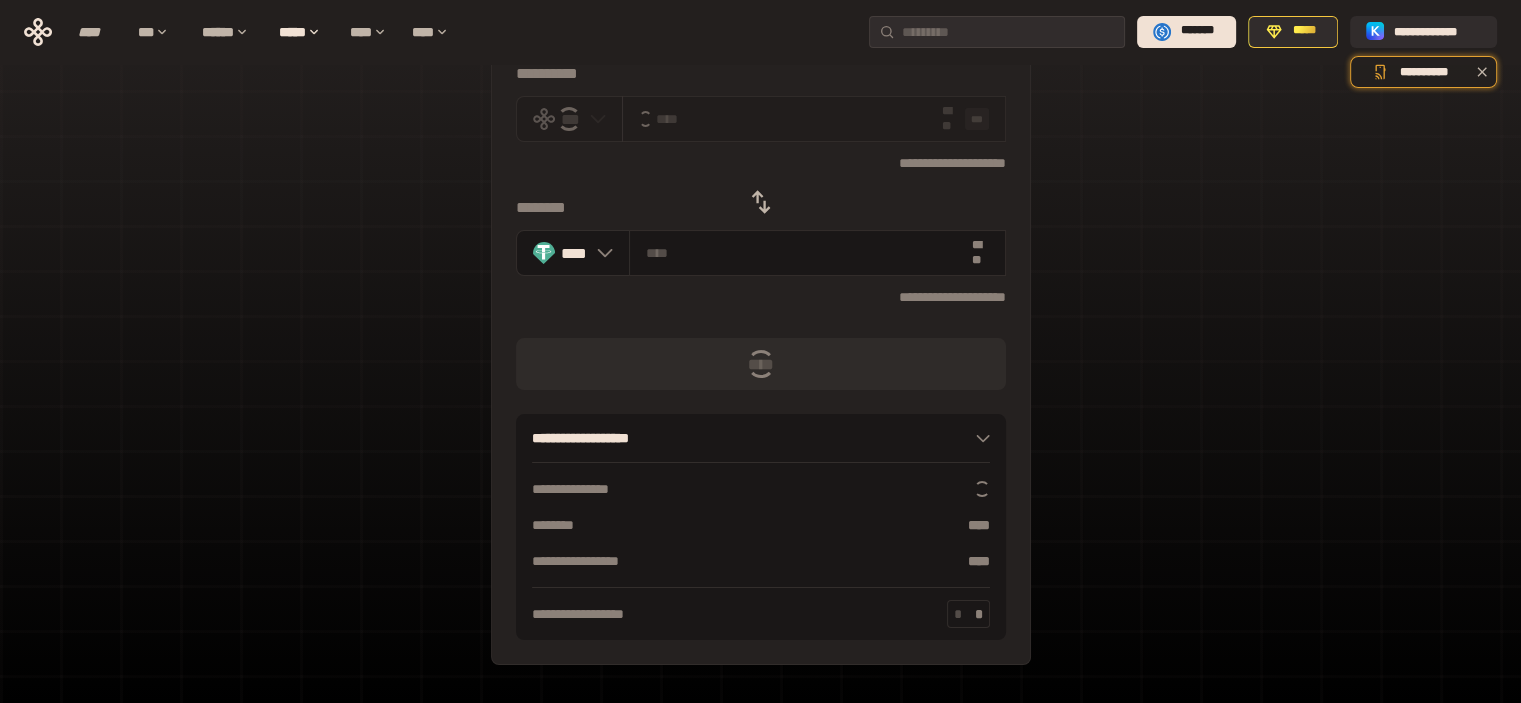 scroll, scrollTop: 0, scrollLeft: 0, axis: both 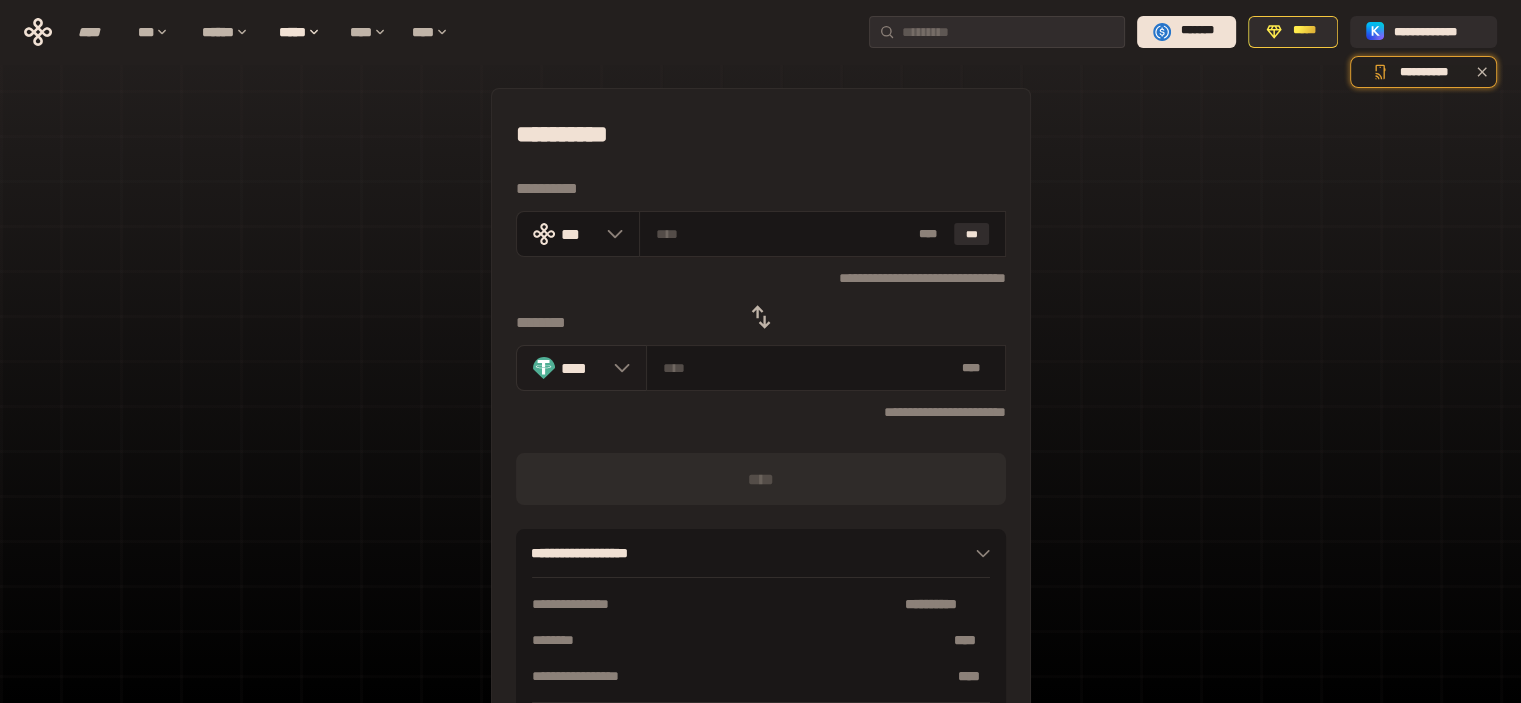 click on "****" at bounding box center [582, 368] 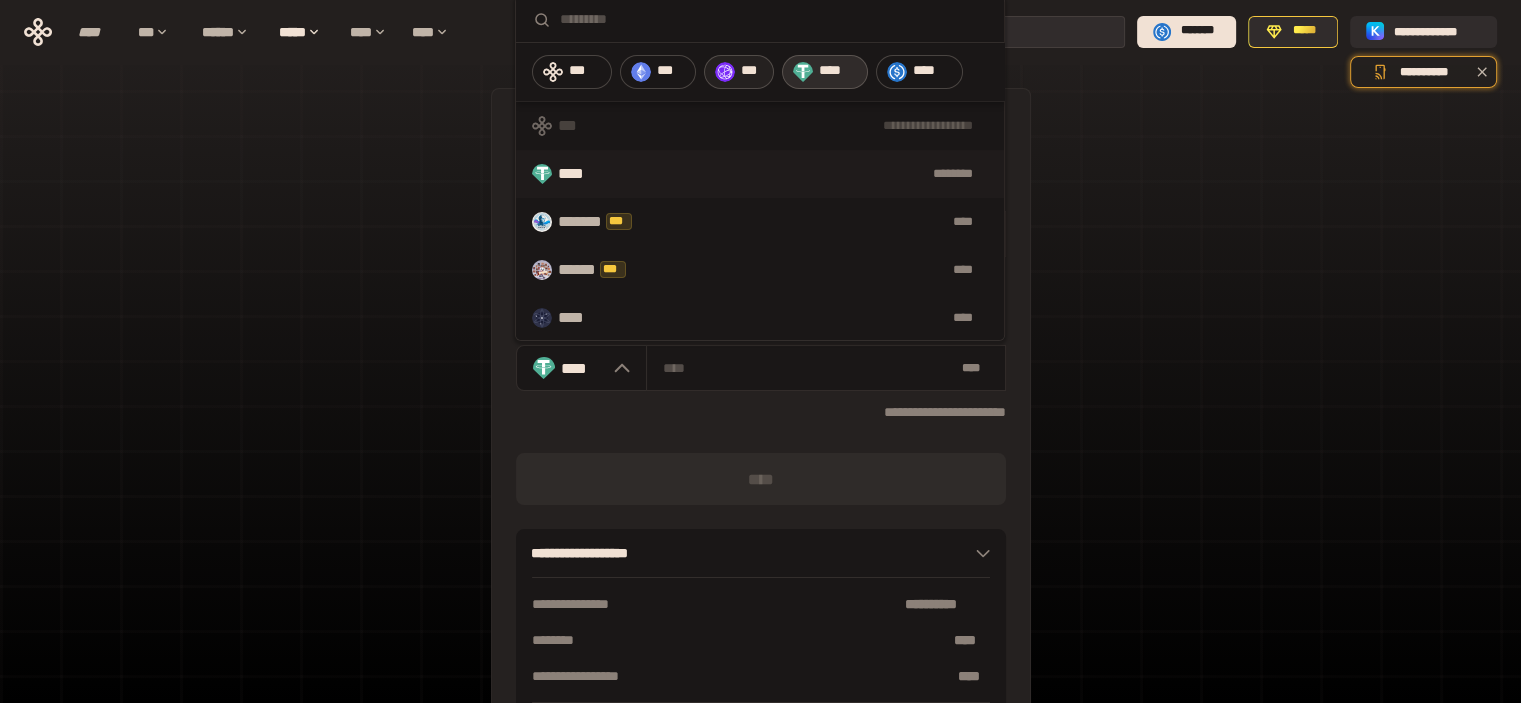 click at bounding box center [725, 72] 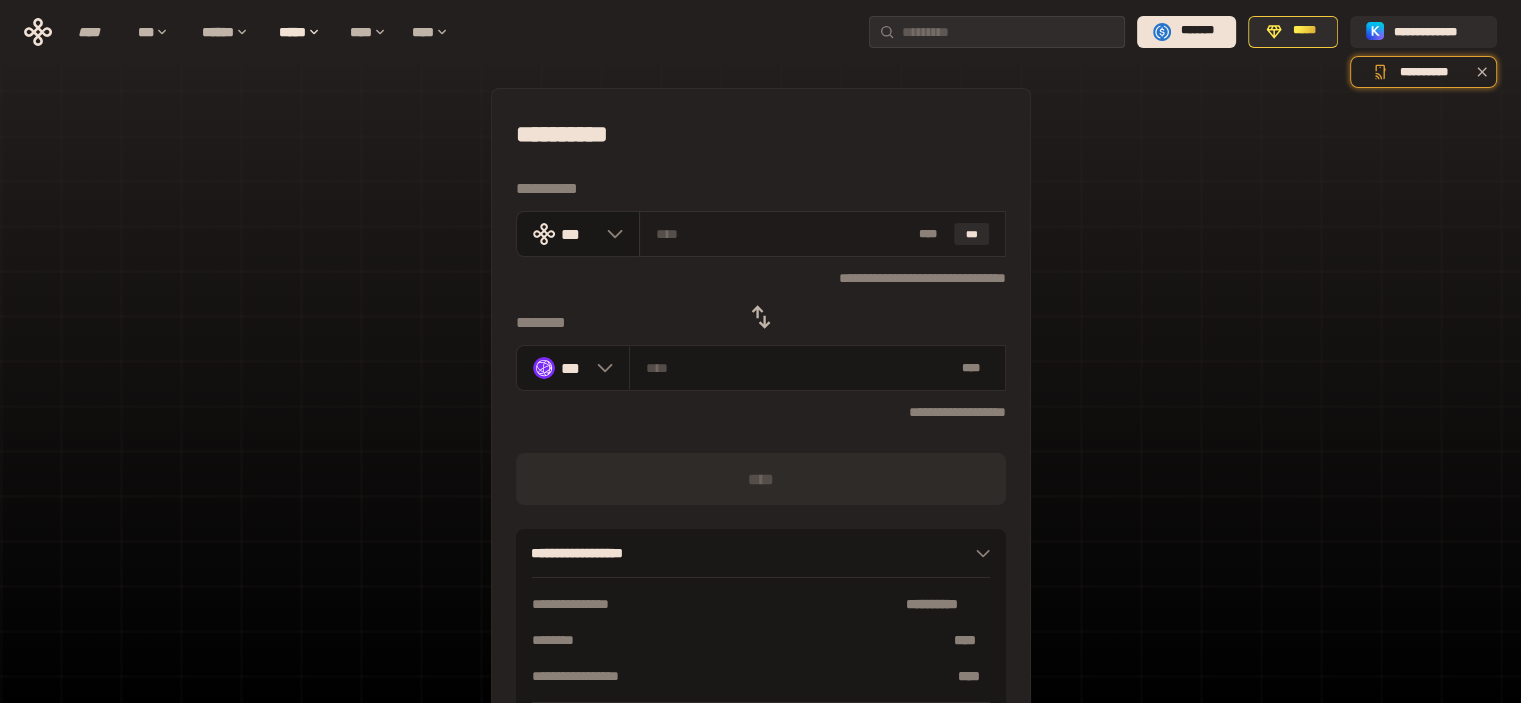 click at bounding box center [783, 234] 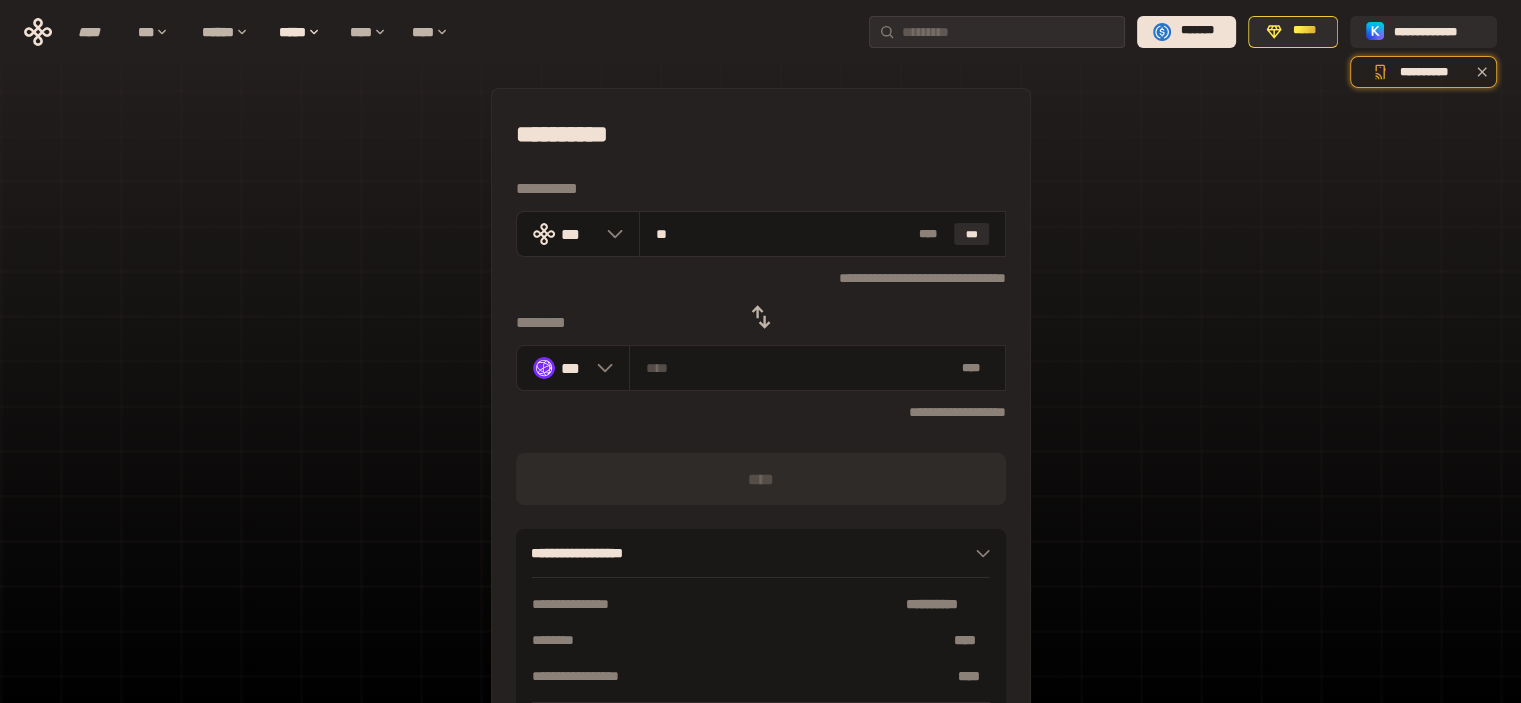 type on "***" 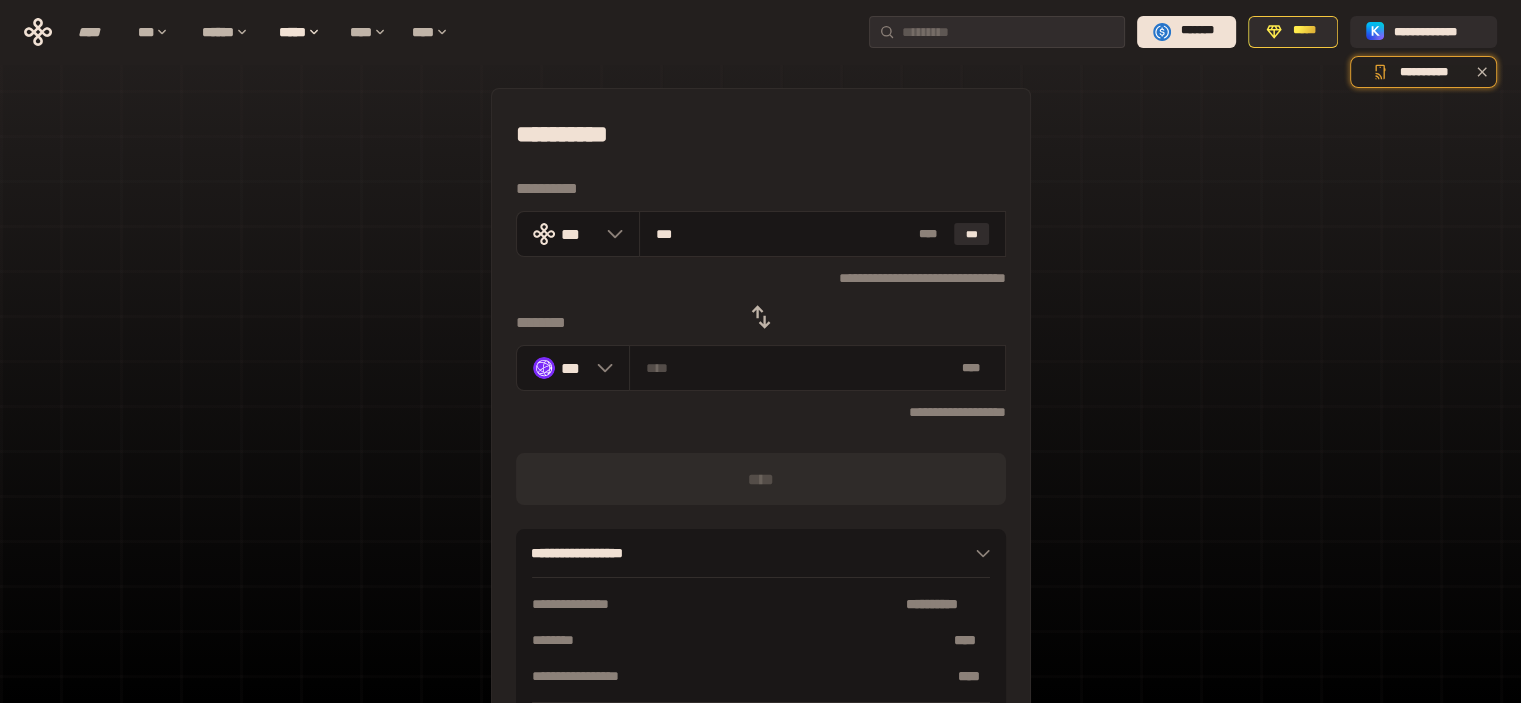 type on "********" 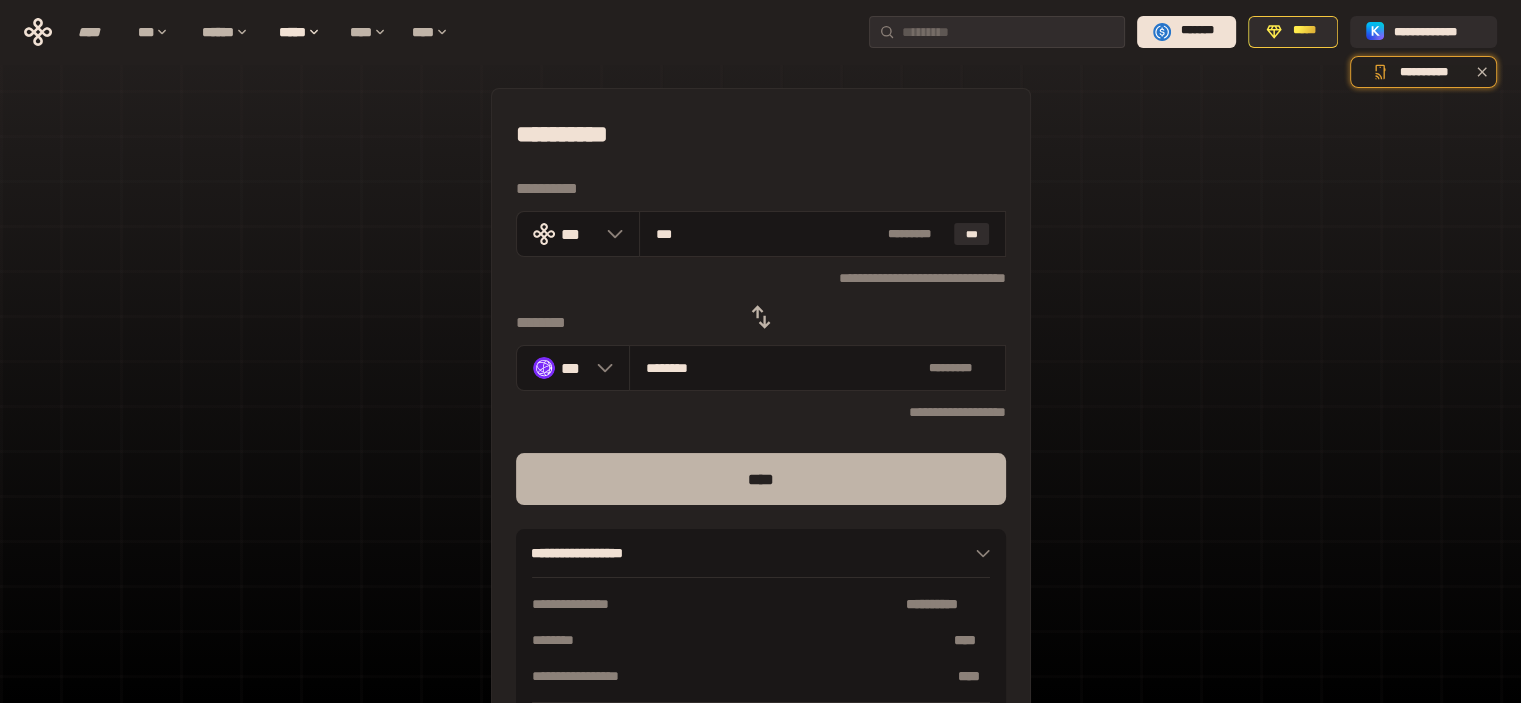 type on "***" 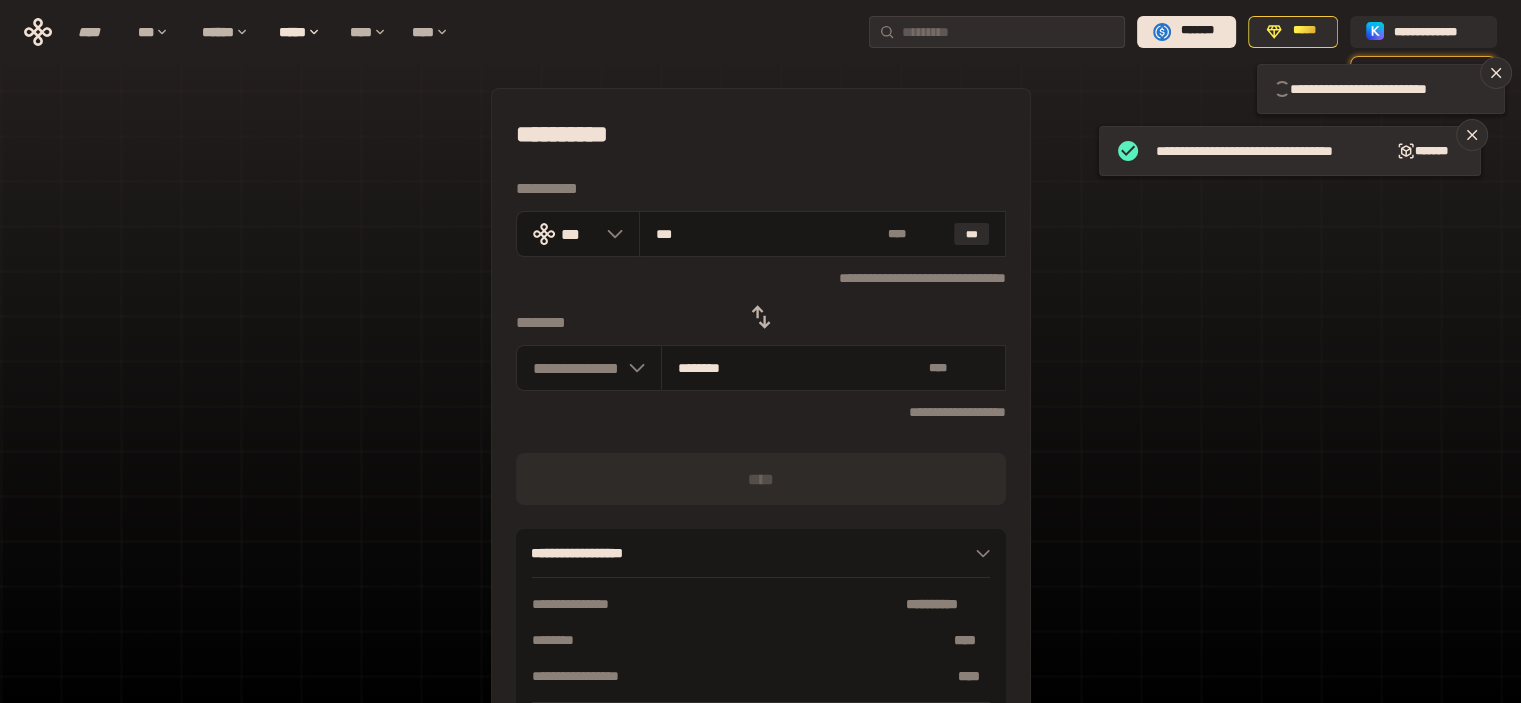 type 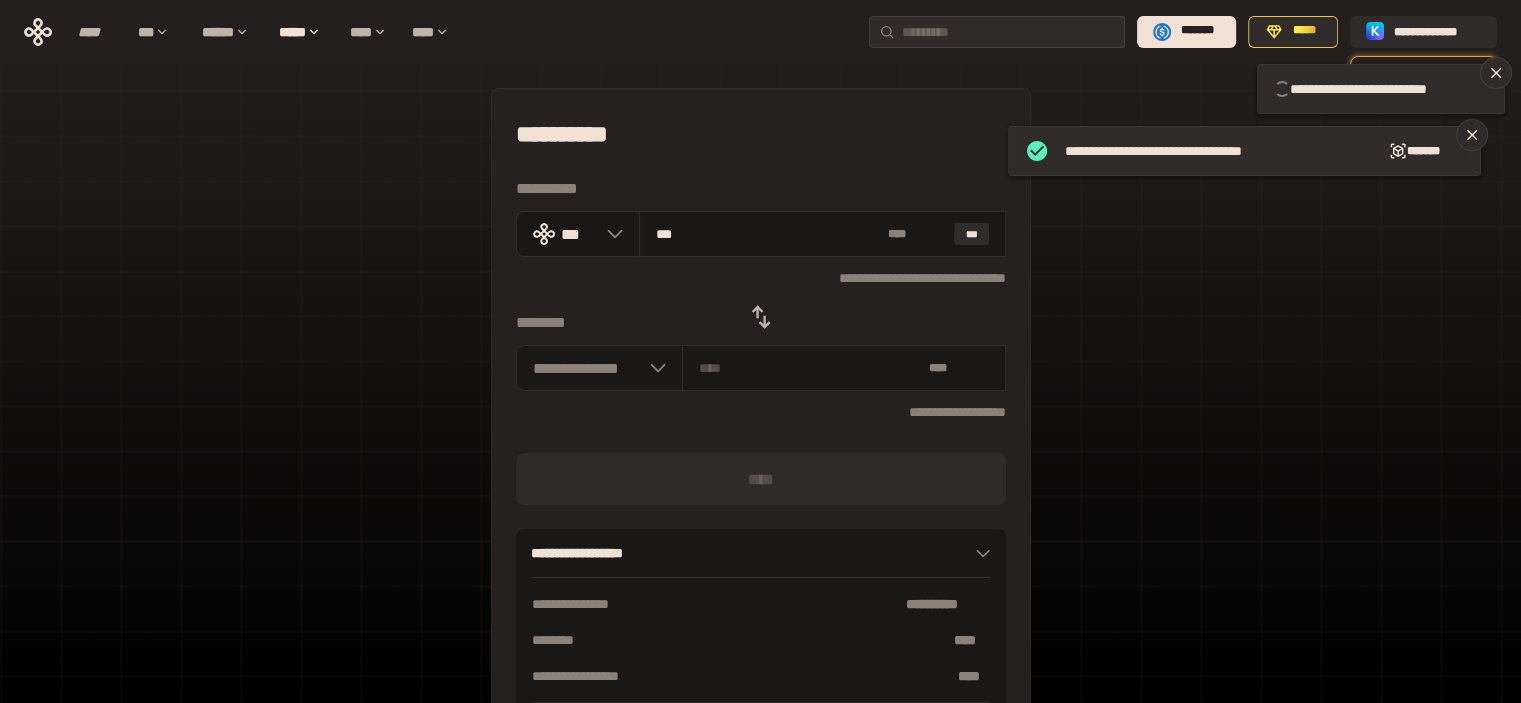 type 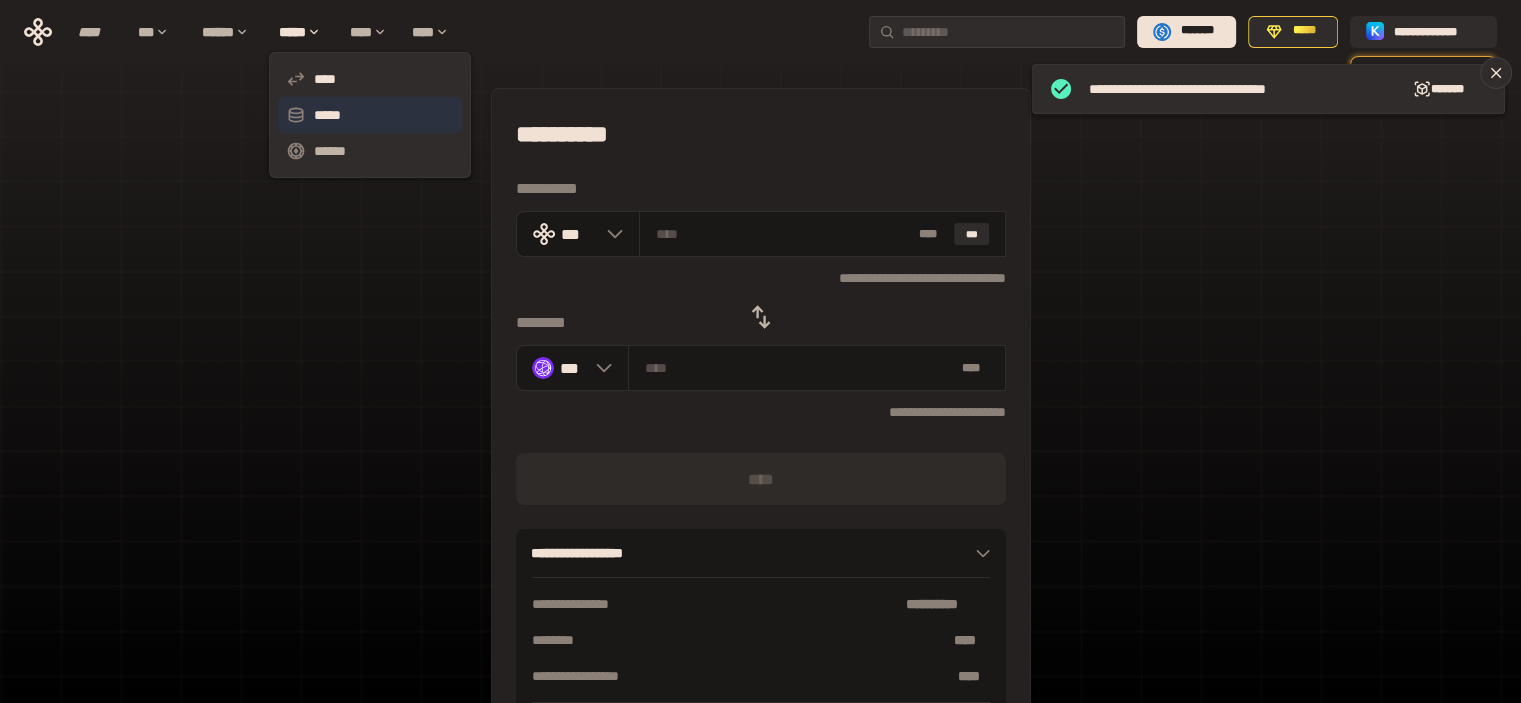 click on "*****" at bounding box center (370, 115) 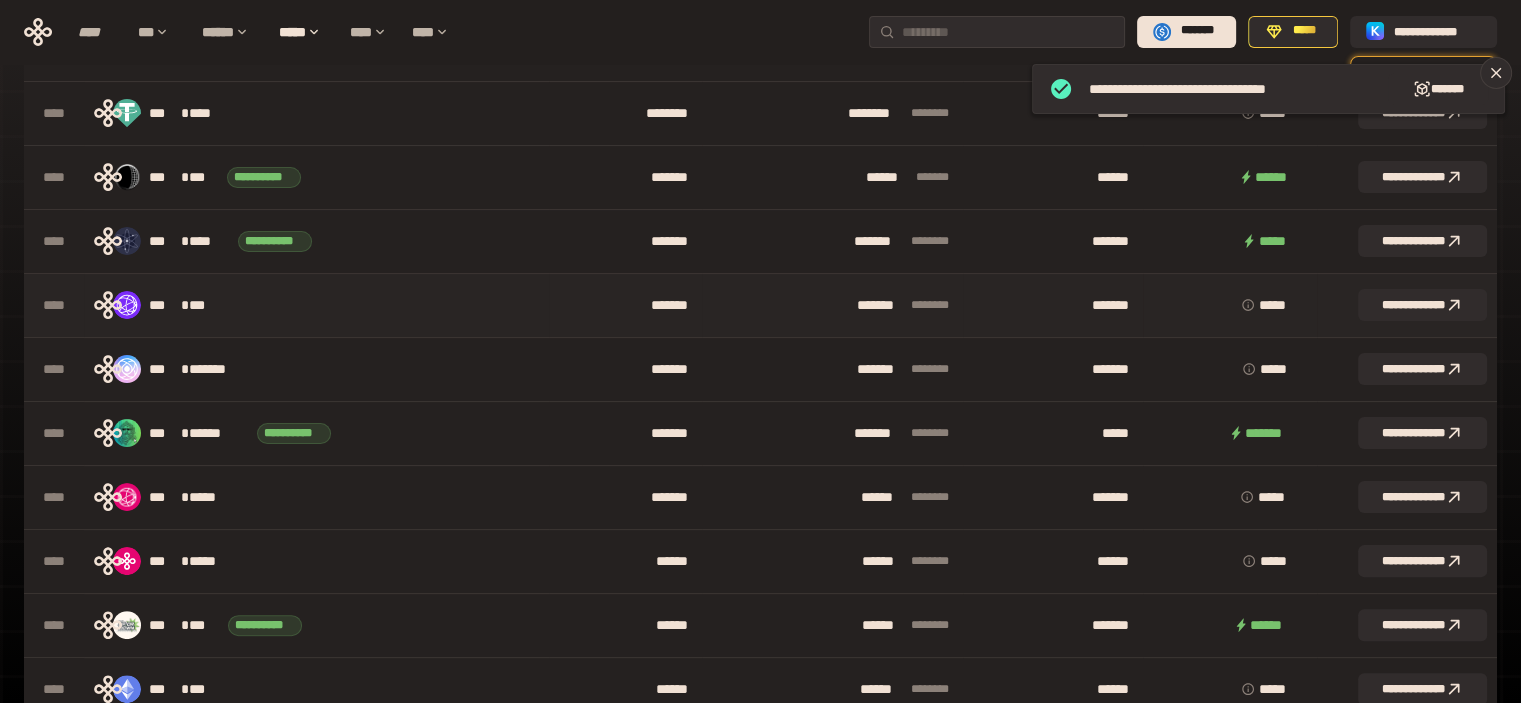 click on "*** * ***" at bounding box center [316, 305] 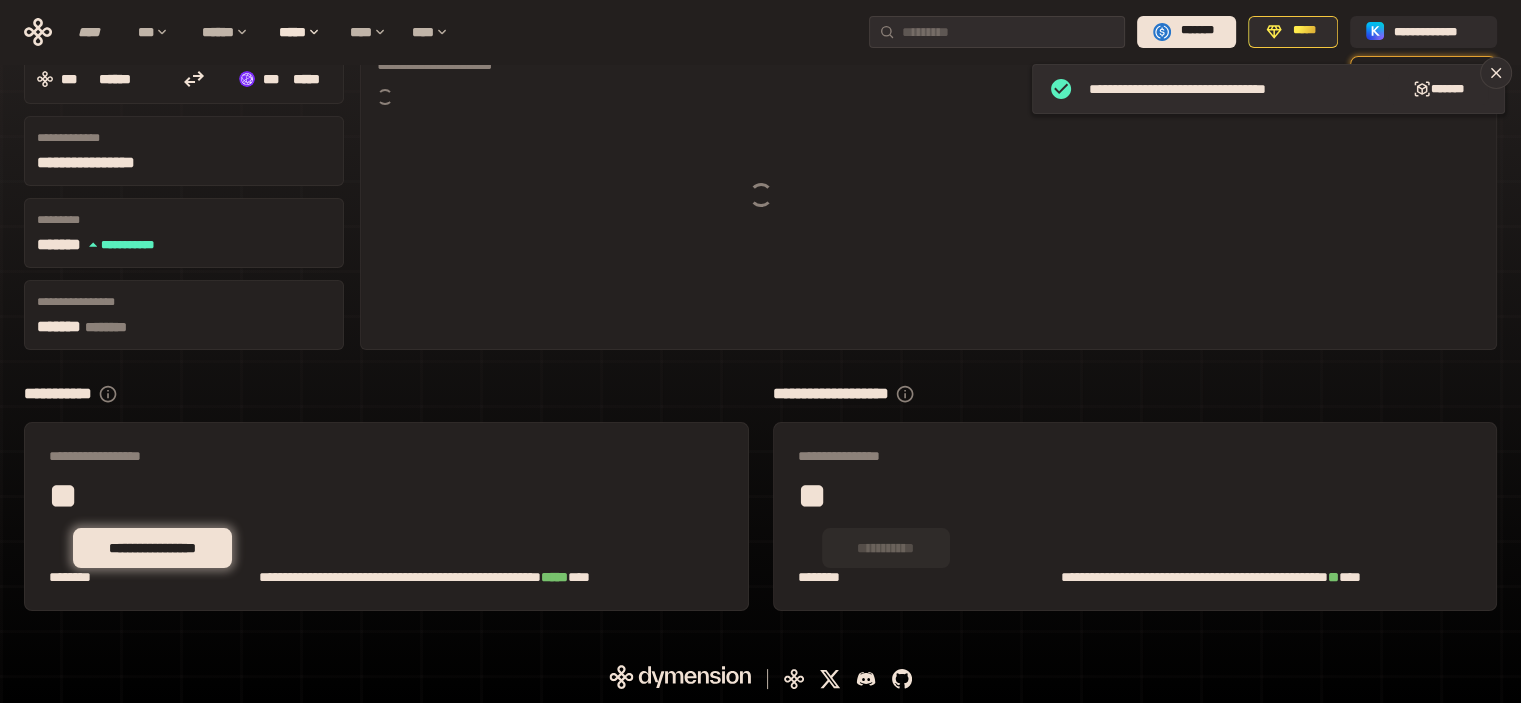 scroll, scrollTop: 115, scrollLeft: 0, axis: vertical 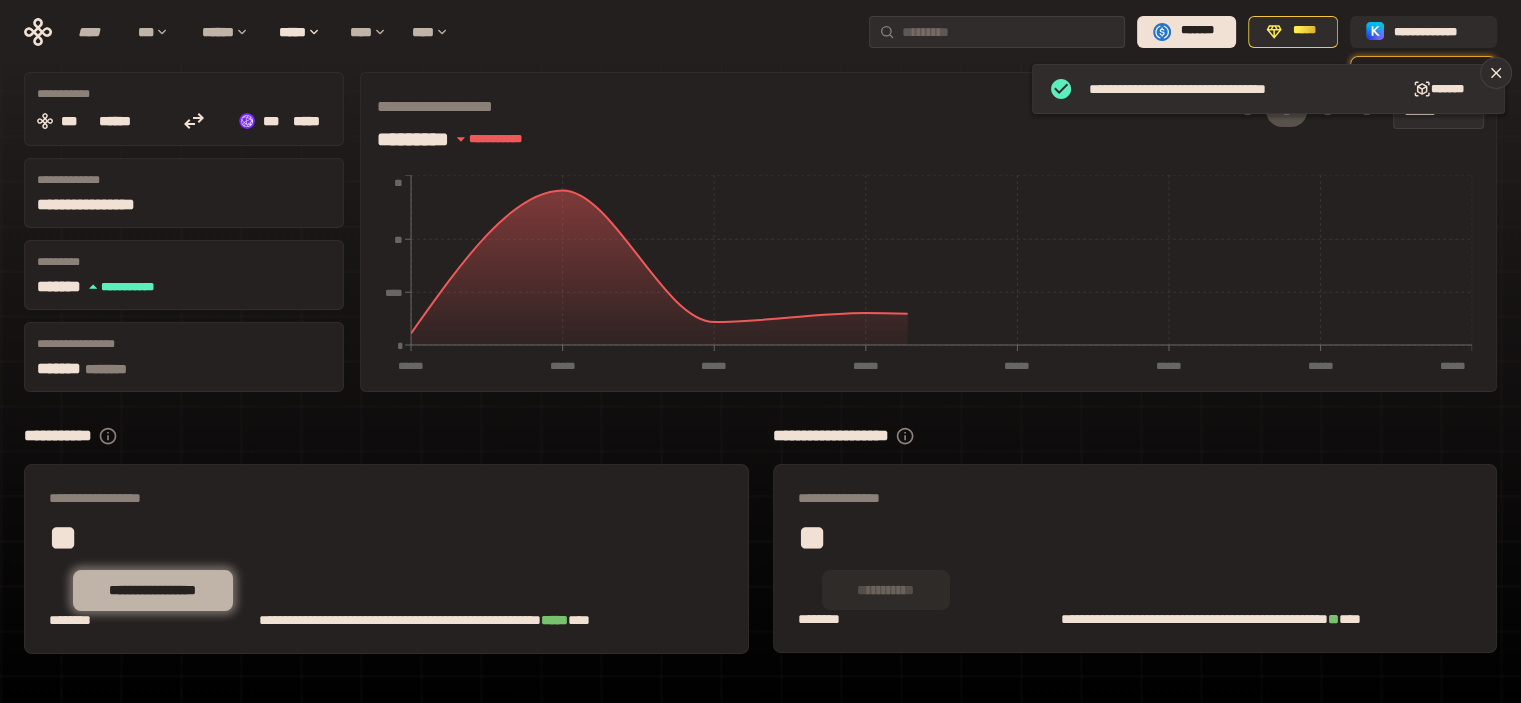 click on "**********" at bounding box center [153, 590] 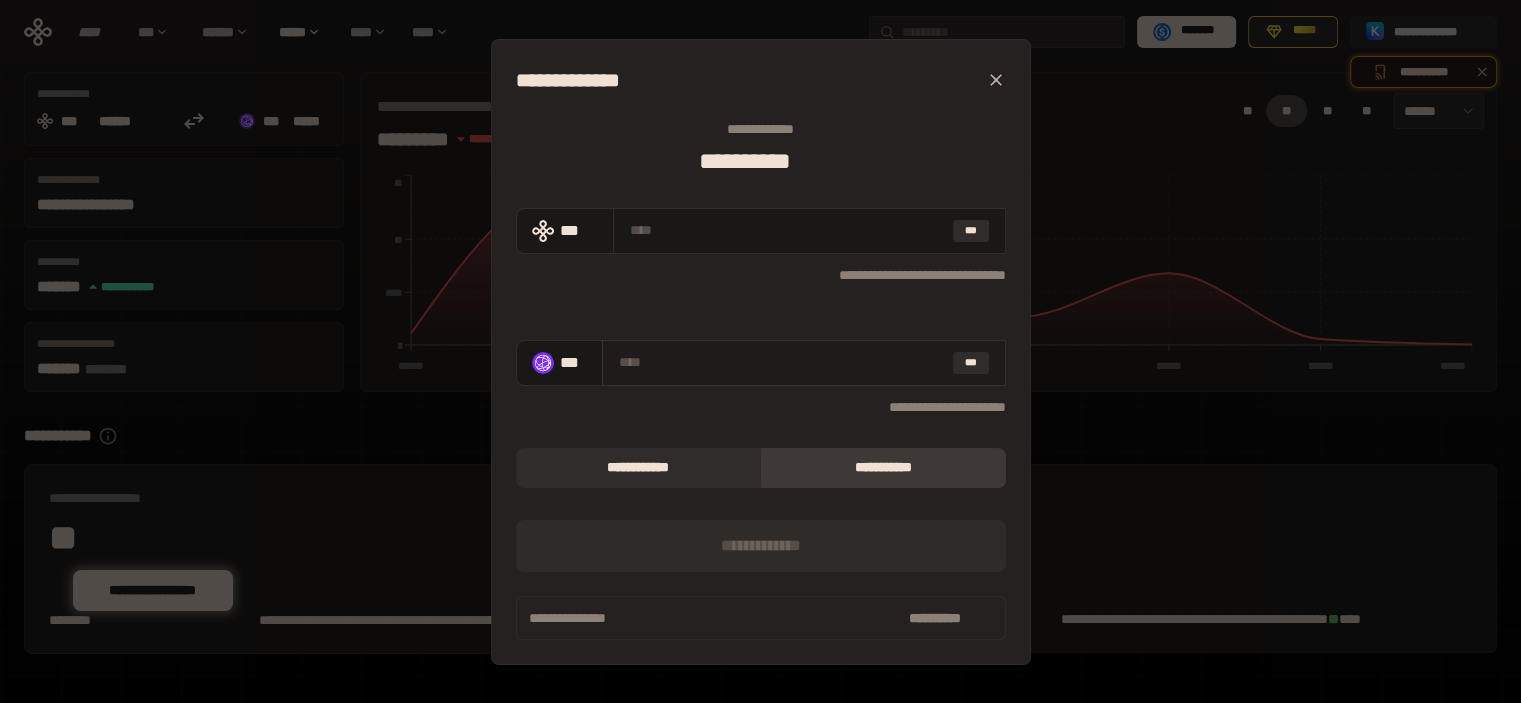 click on "***" at bounding box center (803, 363) 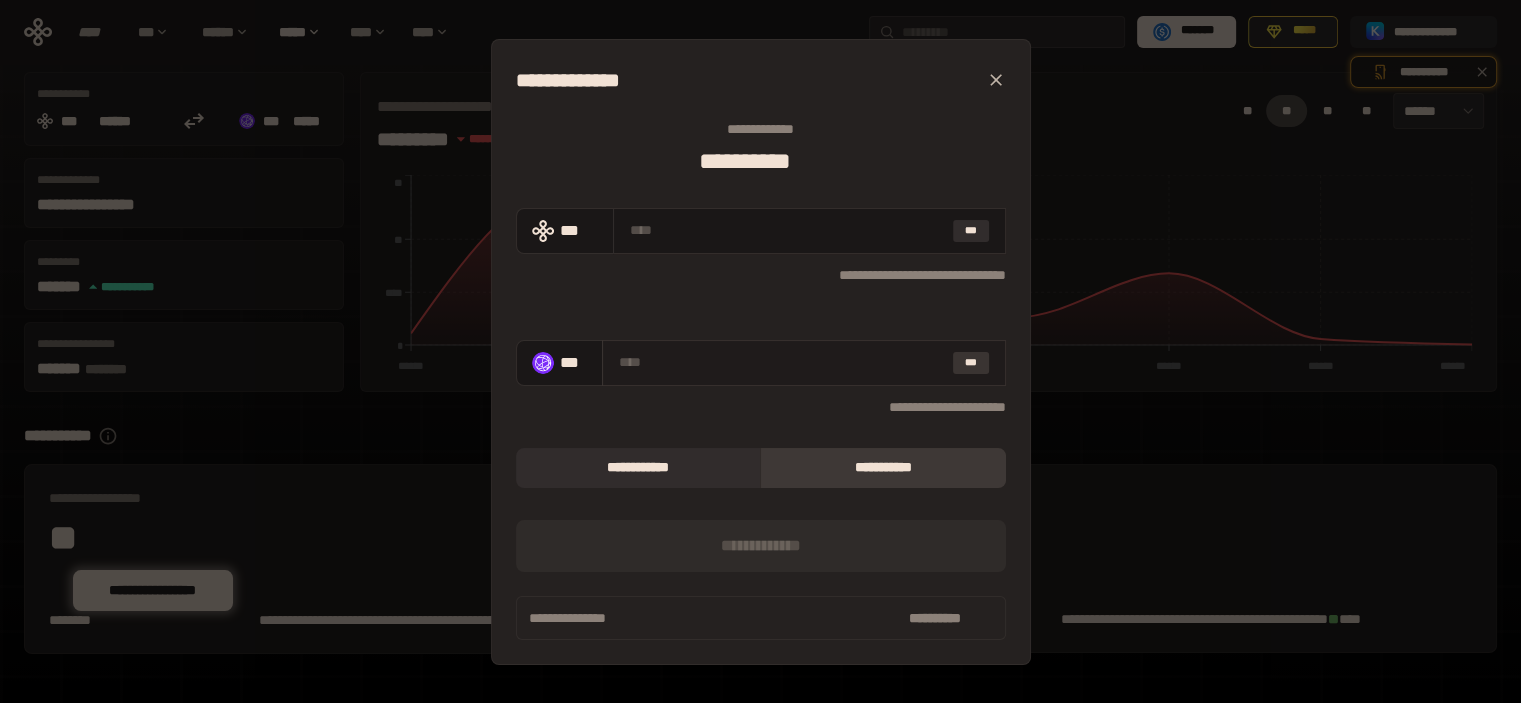 click on "***" at bounding box center (971, 363) 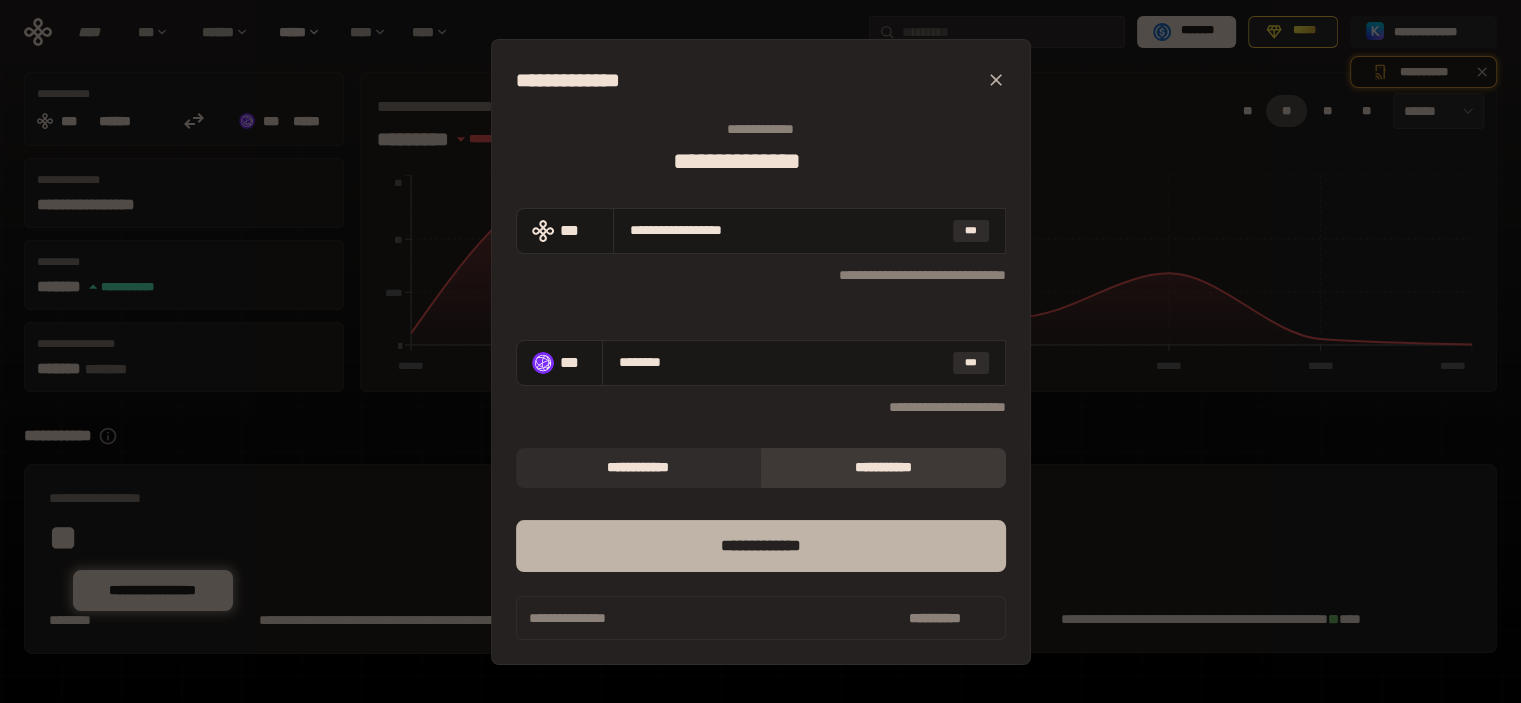 click on "*** *********" at bounding box center [761, 546] 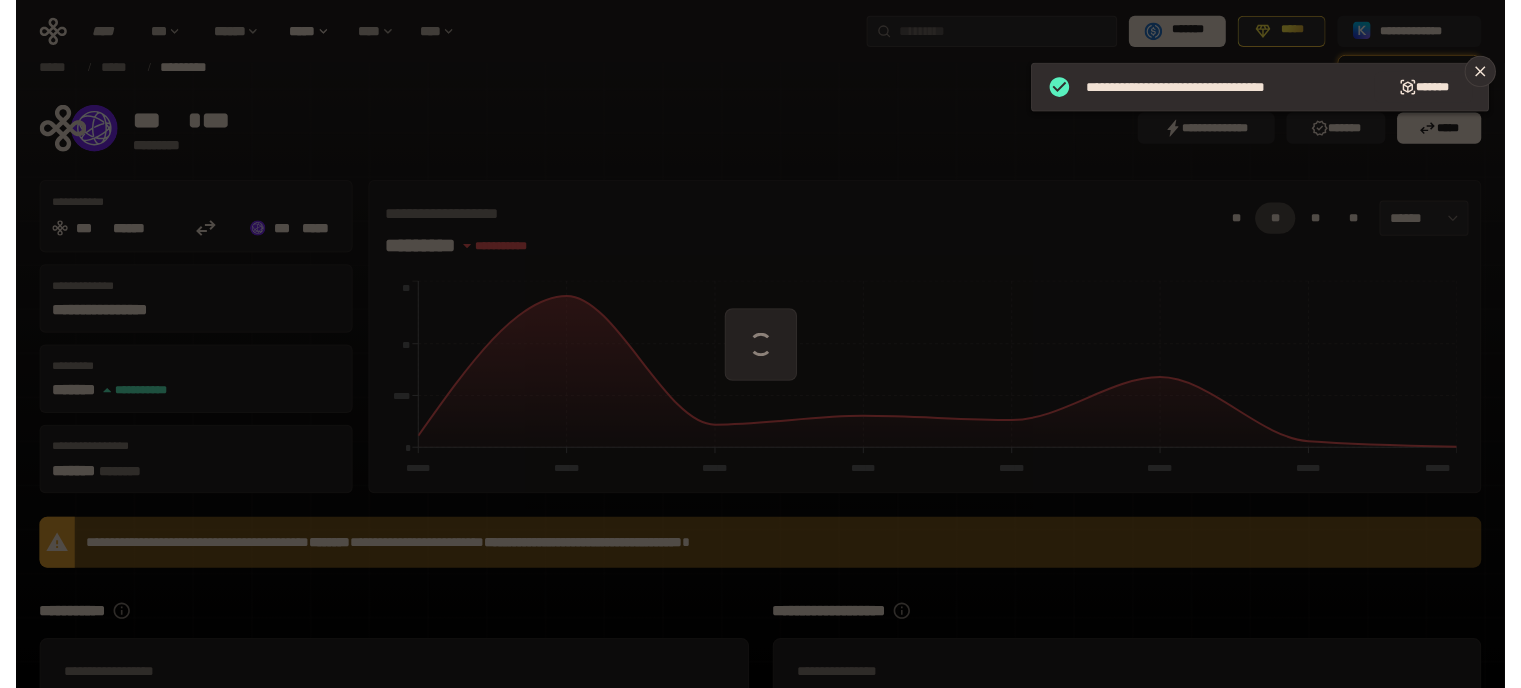 scroll, scrollTop: 0, scrollLeft: 0, axis: both 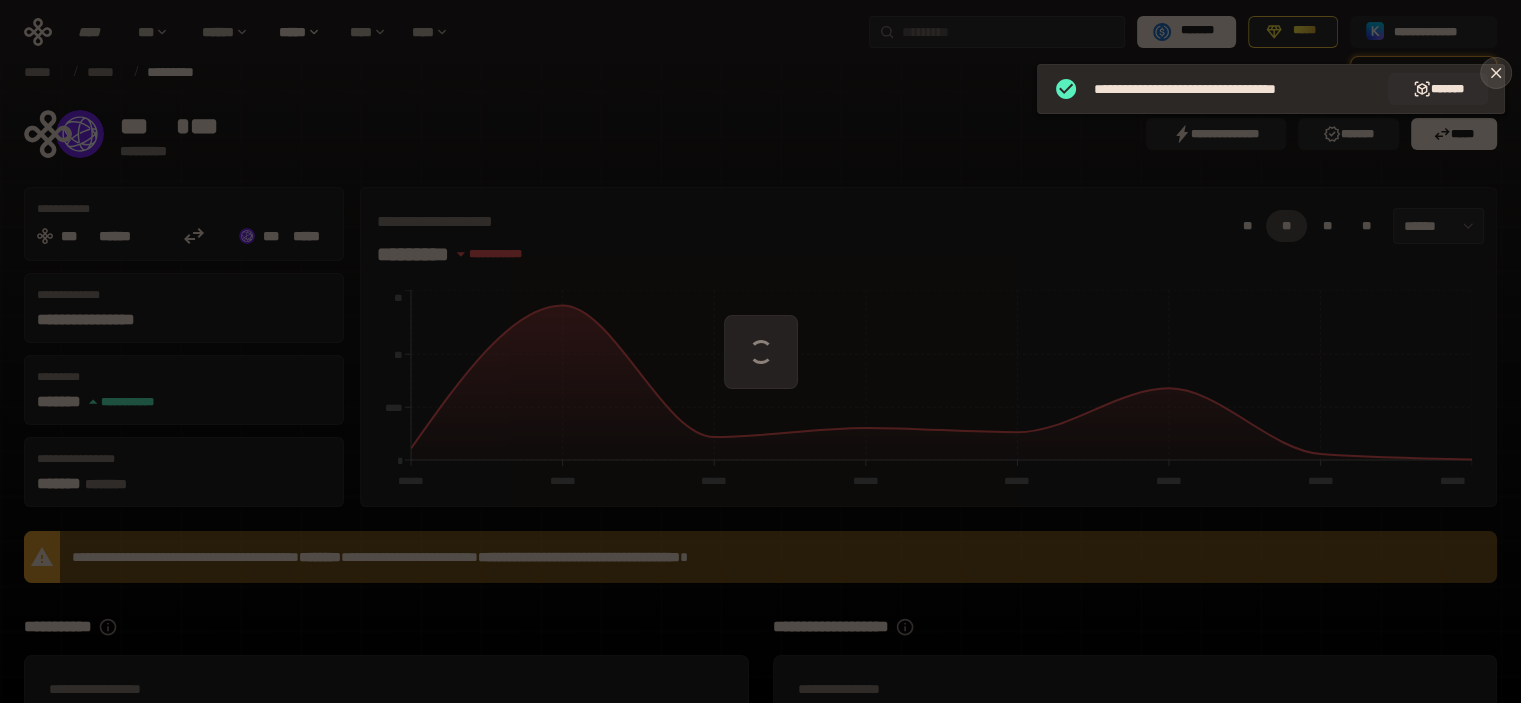 click 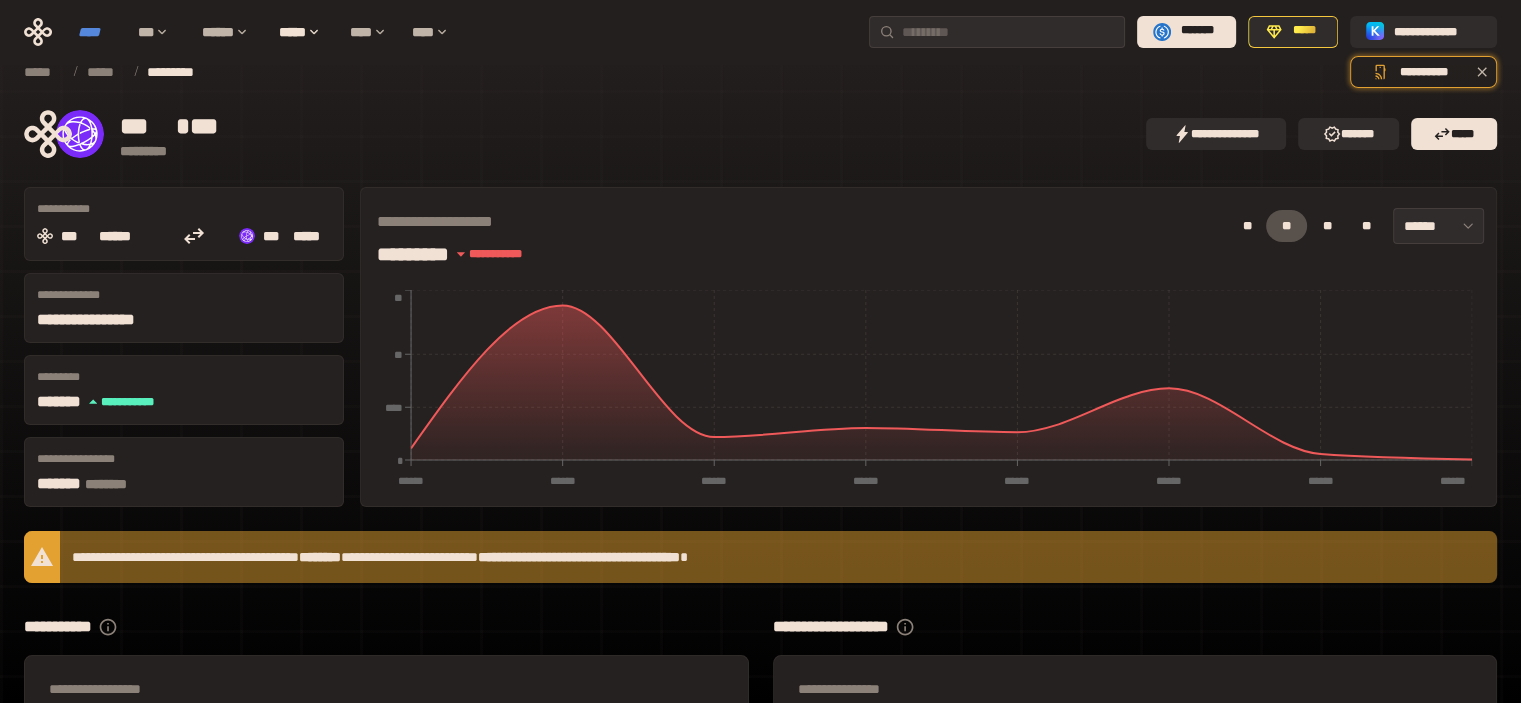 click on "****" at bounding box center (98, 32) 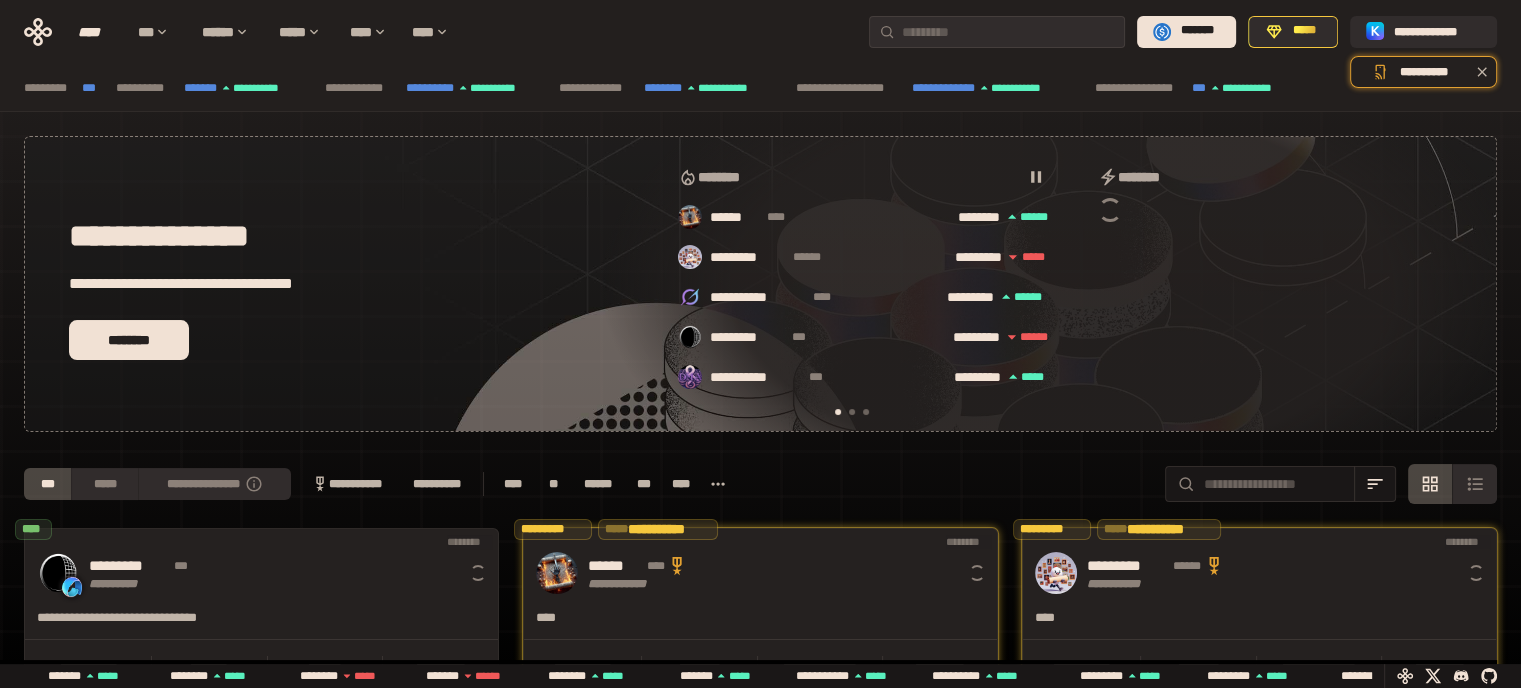 scroll, scrollTop: 0, scrollLeft: 16, axis: horizontal 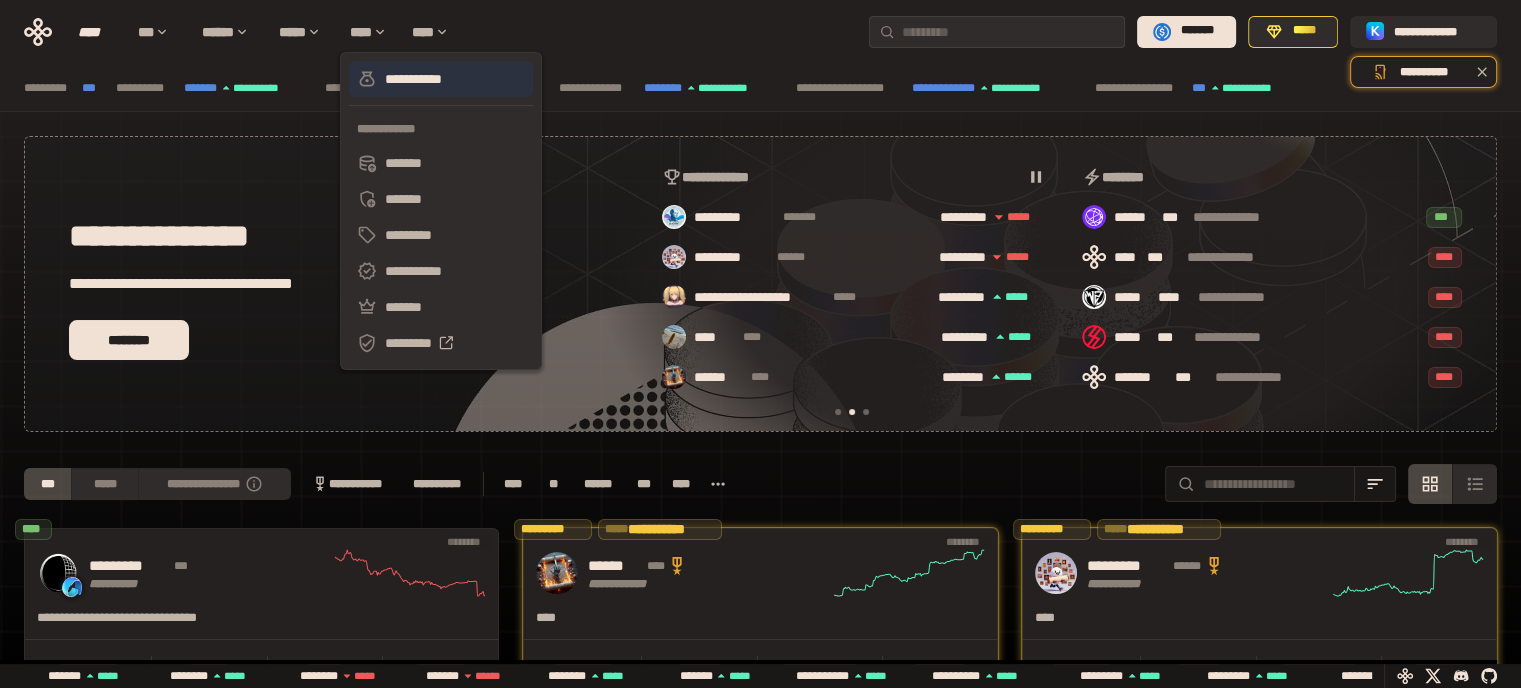 click on "**********" at bounding box center (441, 79) 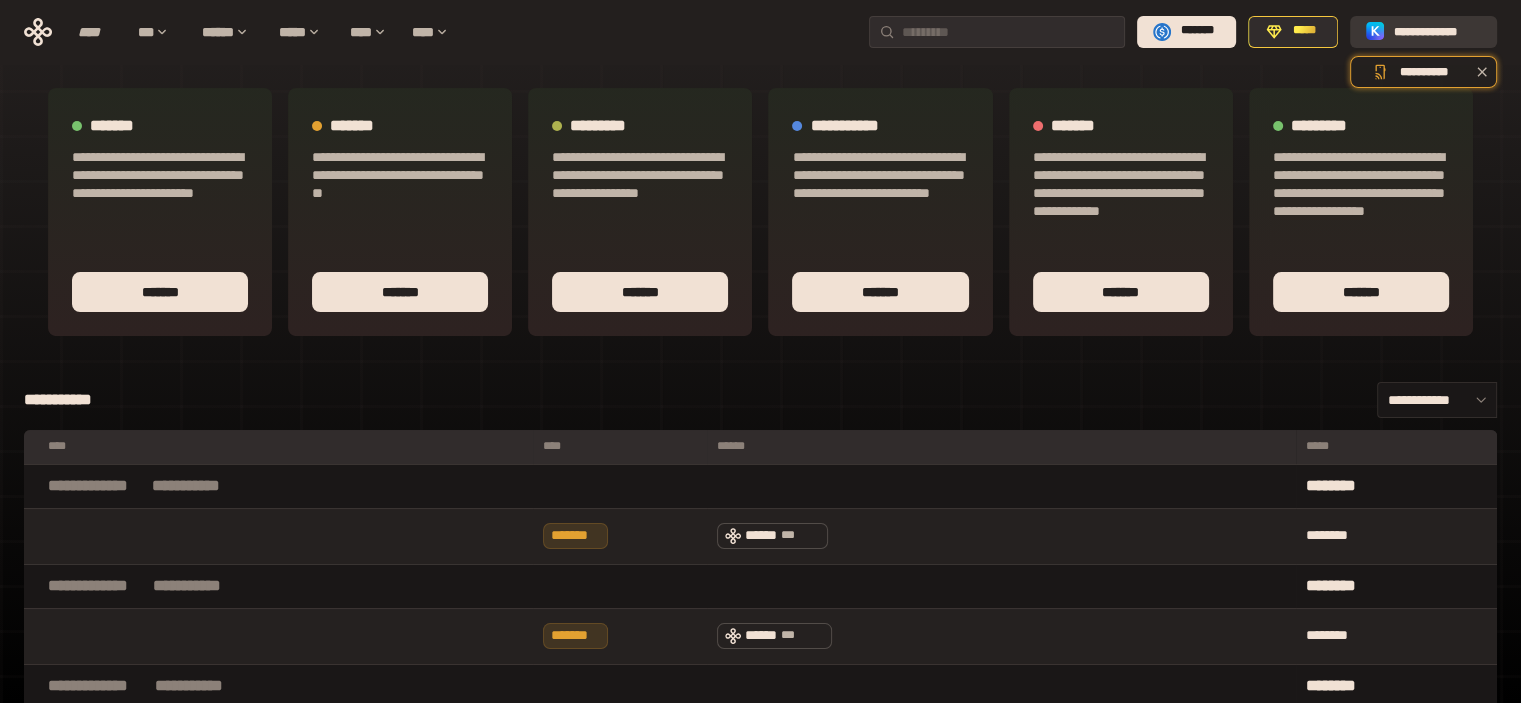 click on "**********" at bounding box center (1437, 31) 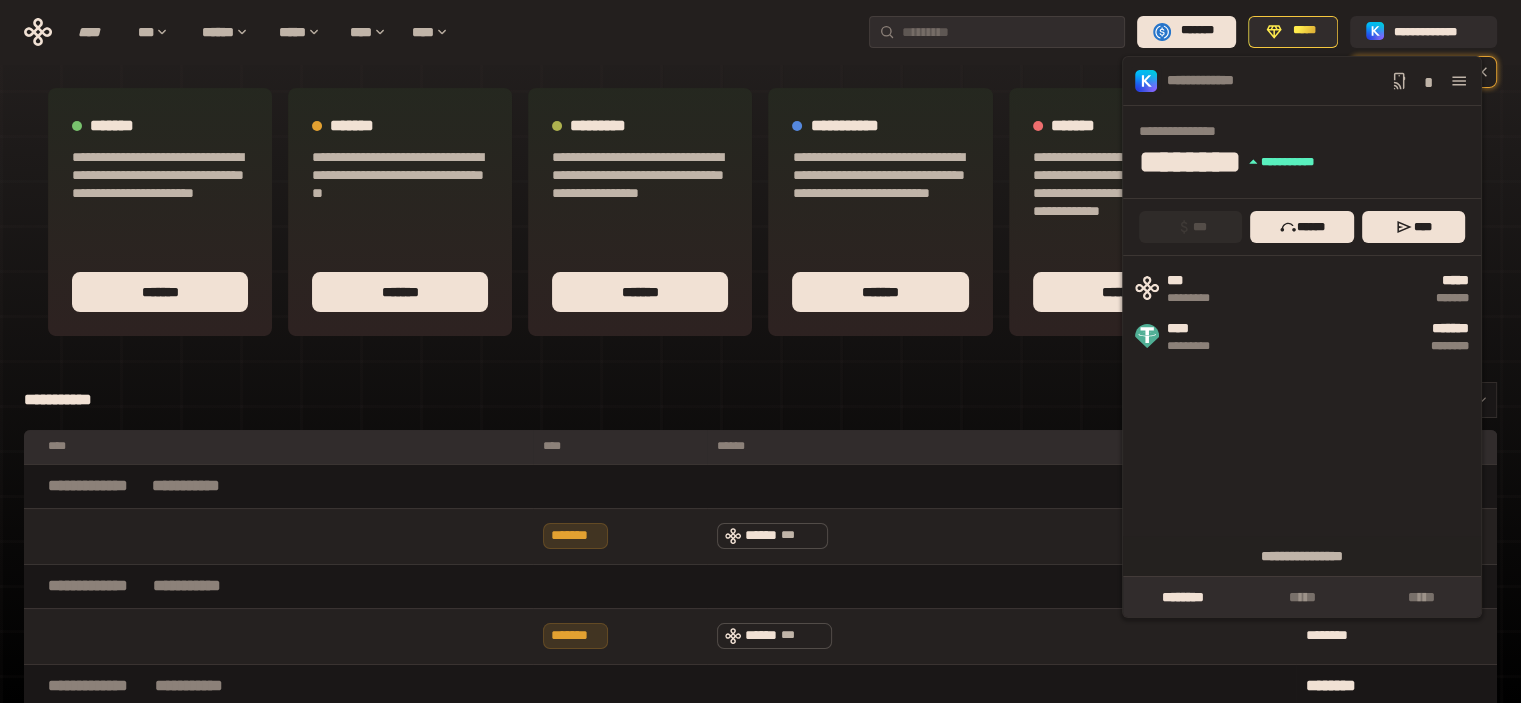 click 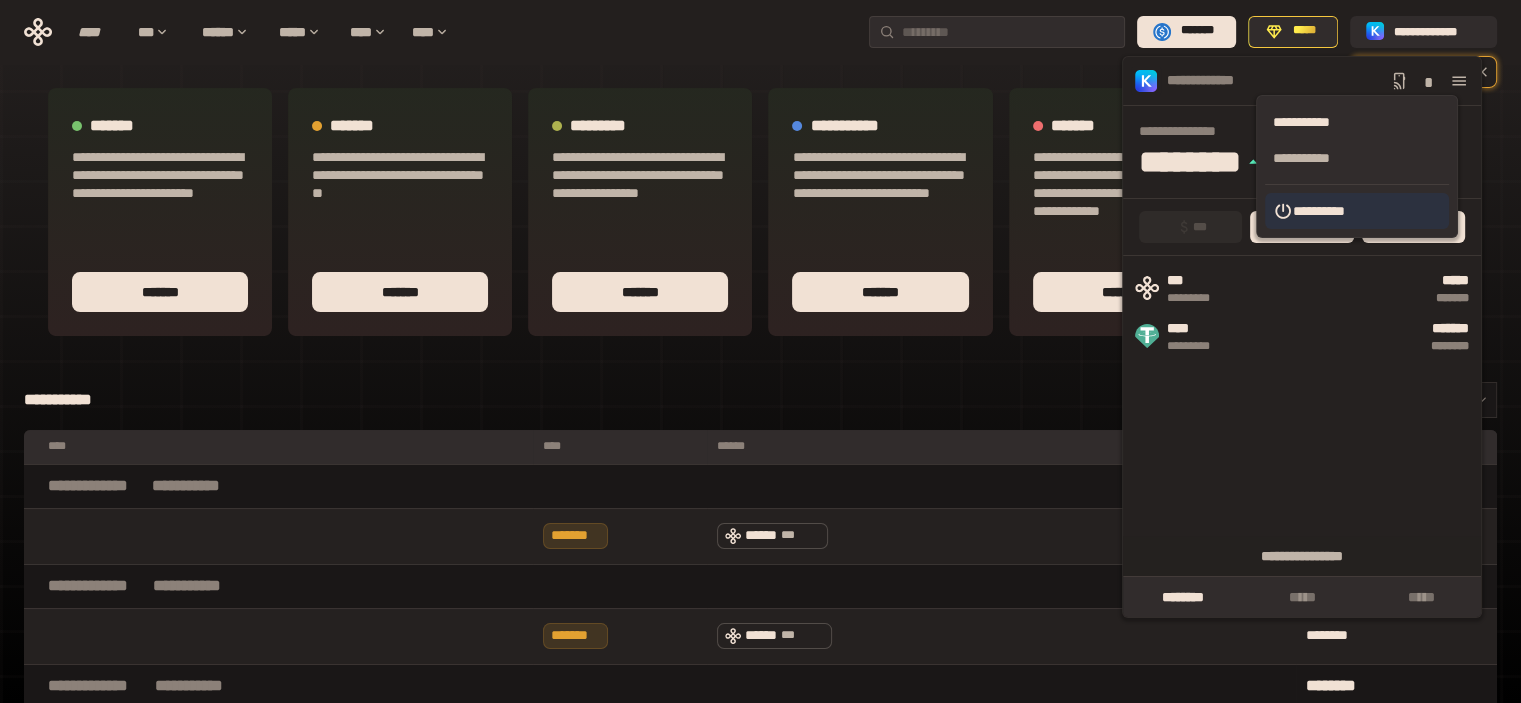 click on "**********" at bounding box center (1357, 211) 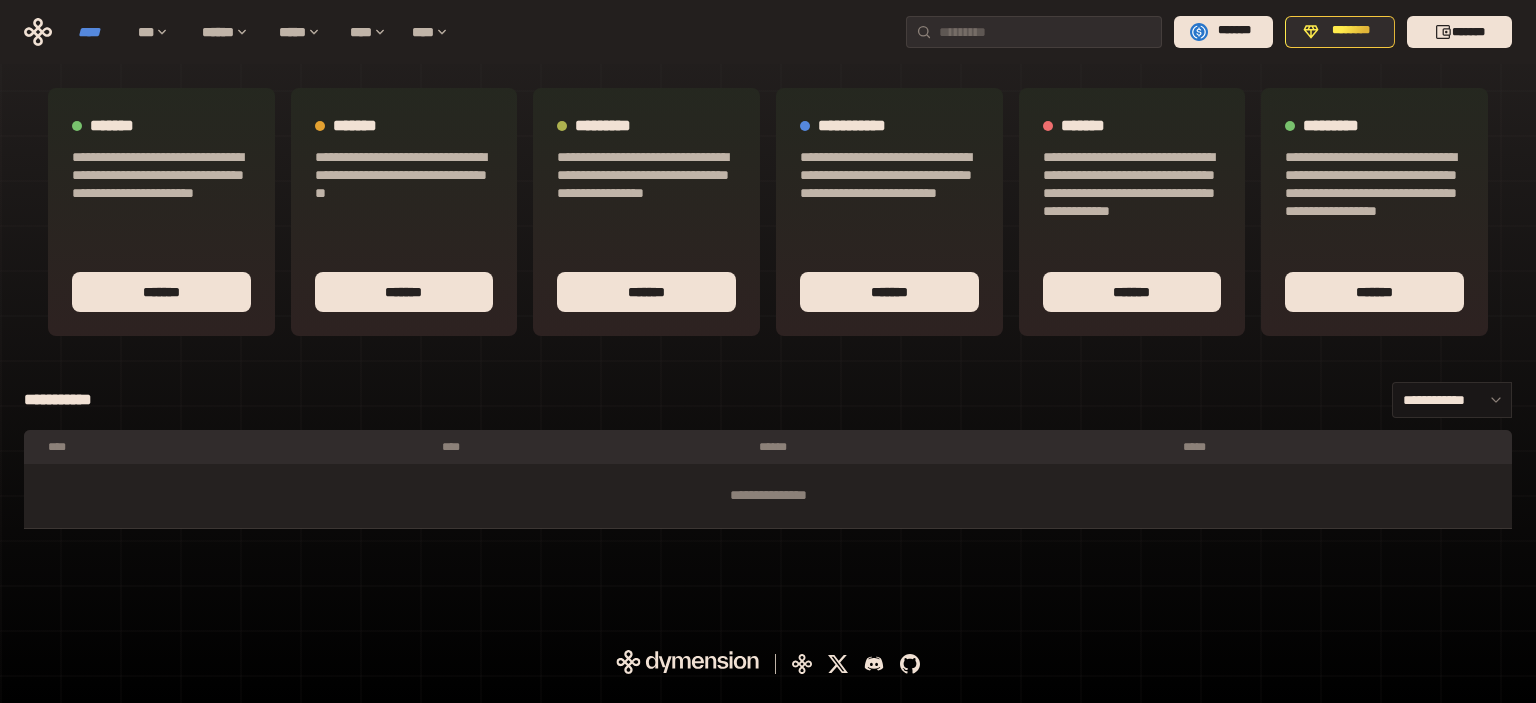 click on "****" at bounding box center (98, 32) 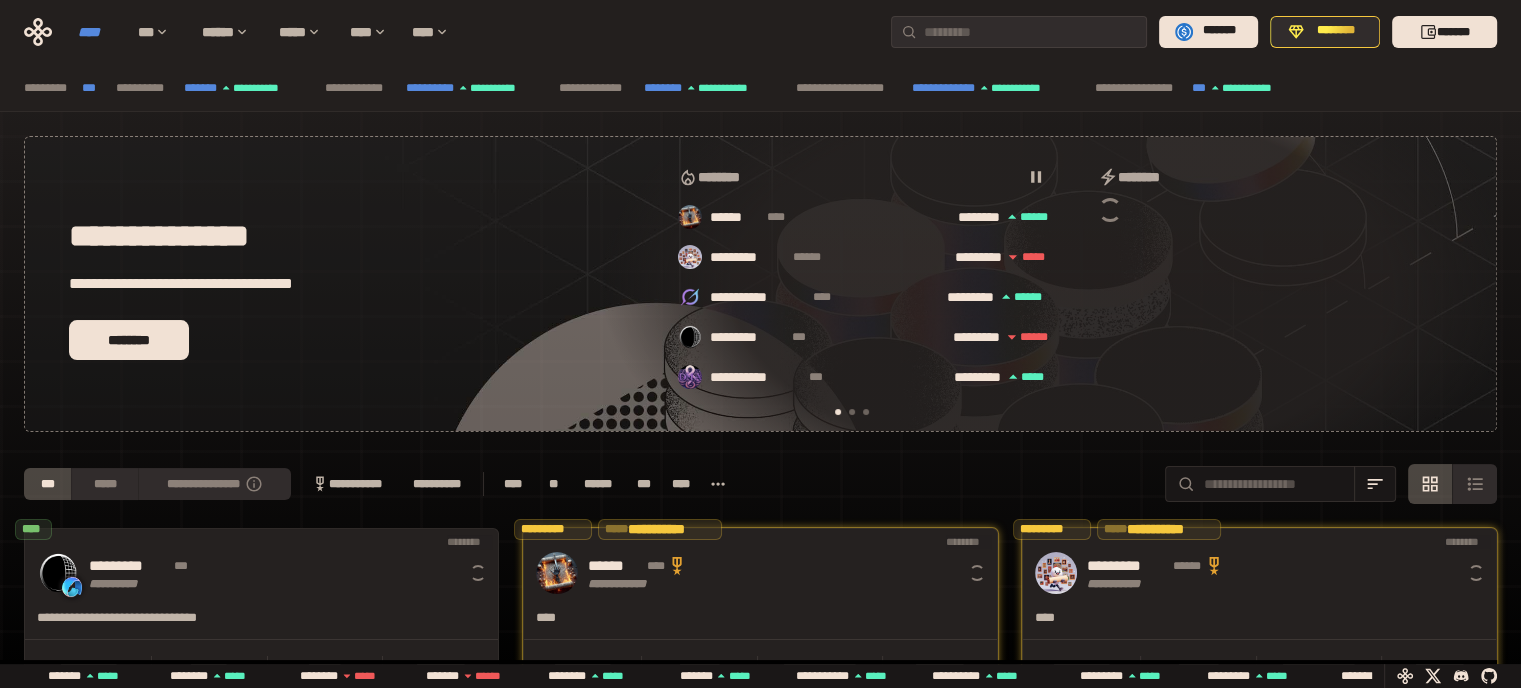 scroll, scrollTop: 0, scrollLeft: 16, axis: horizontal 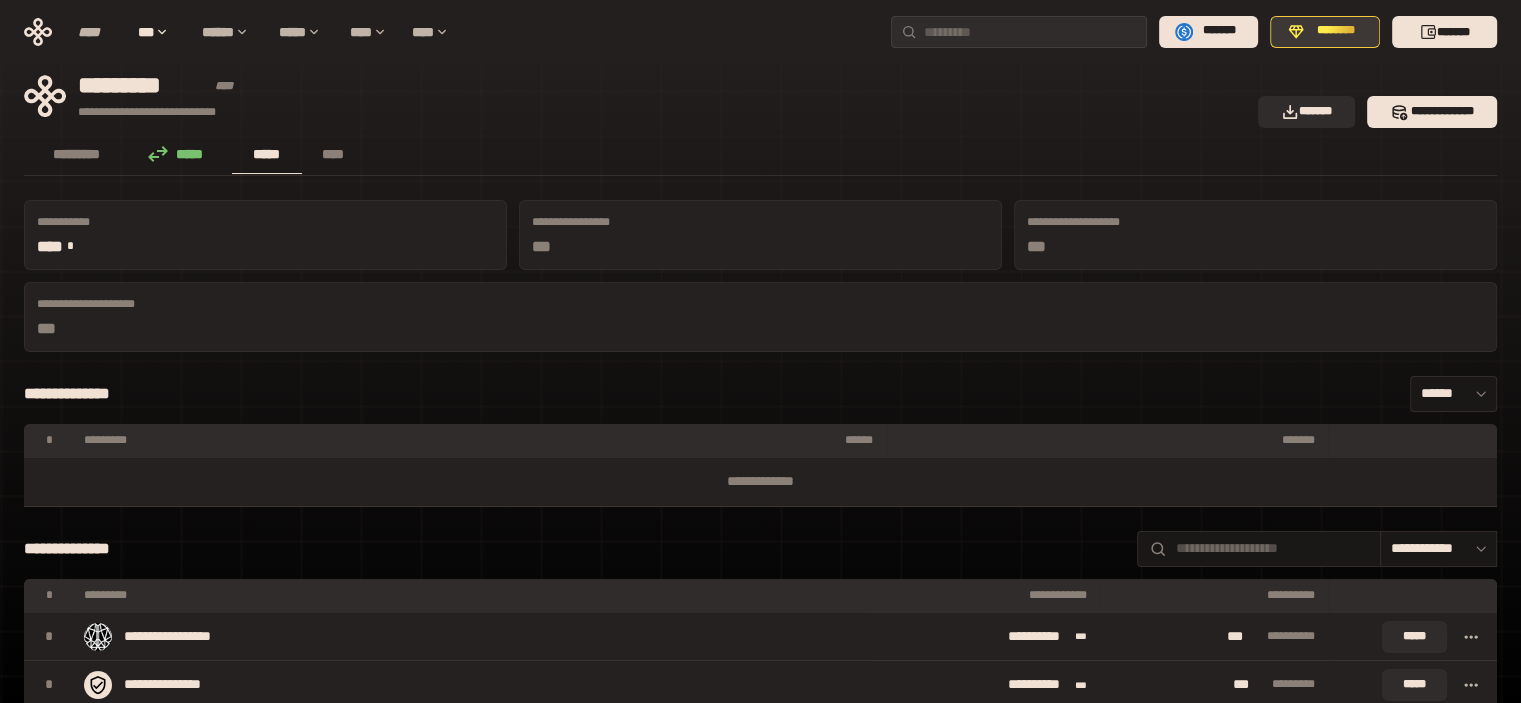 click on "********" at bounding box center (1336, 31) 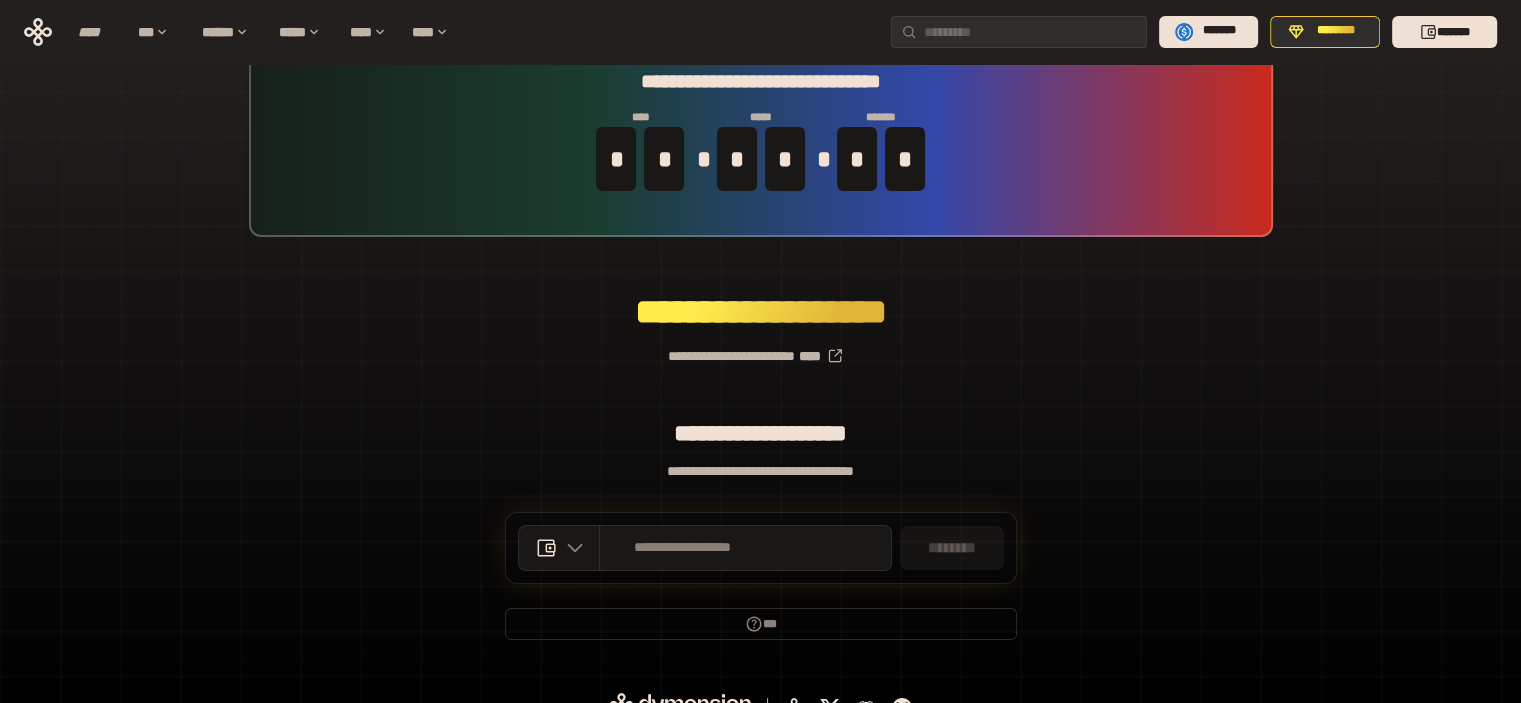 scroll, scrollTop: 79, scrollLeft: 0, axis: vertical 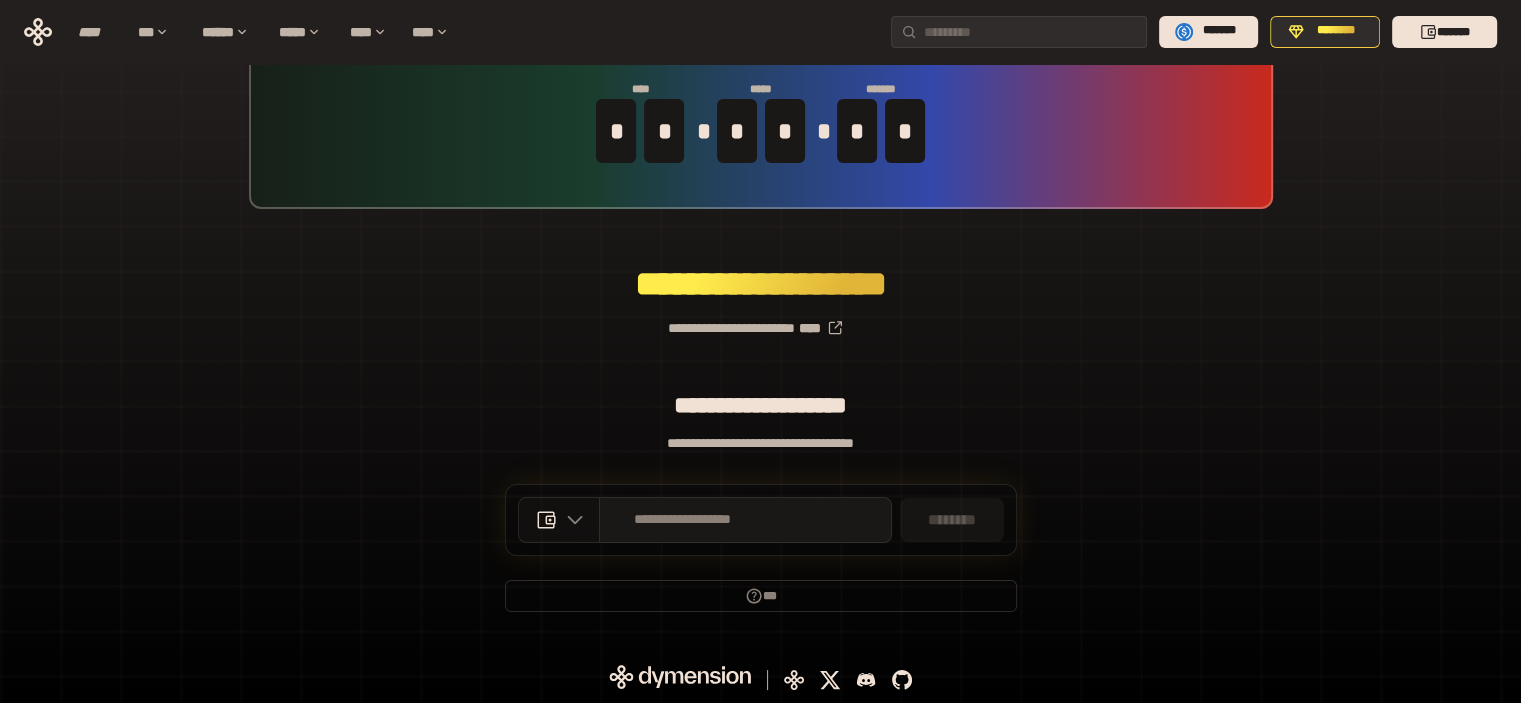 click at bounding box center [570, 520] 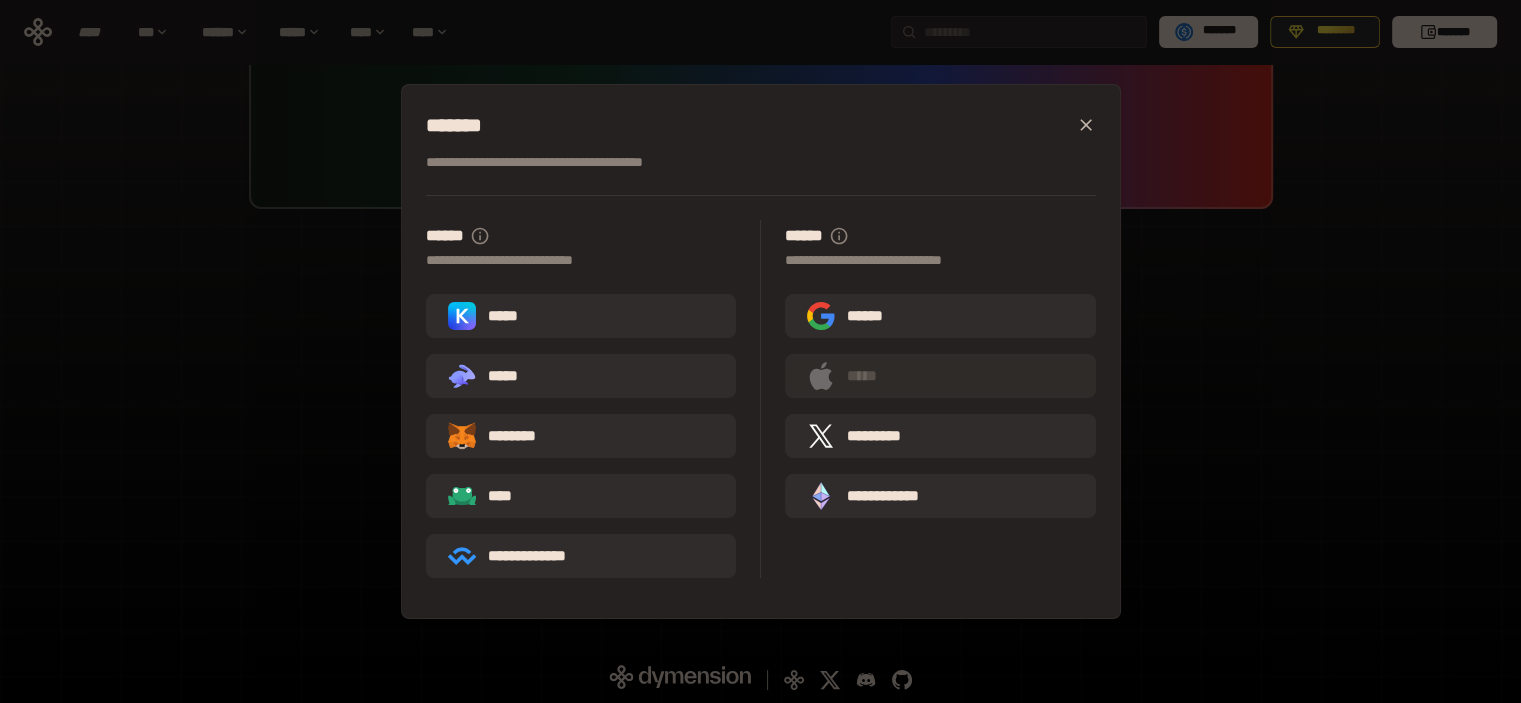 click on "*****" at bounding box center (581, 316) 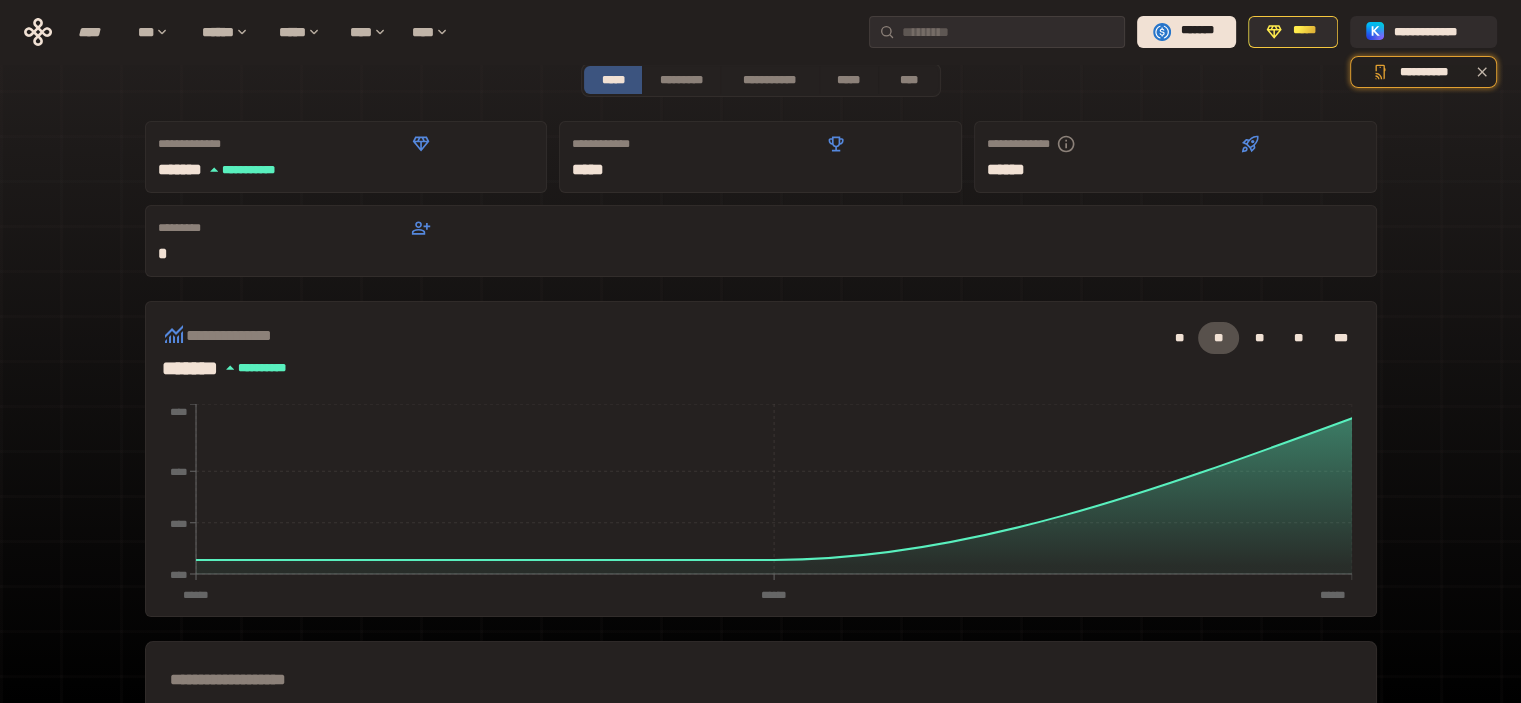 scroll, scrollTop: 0, scrollLeft: 0, axis: both 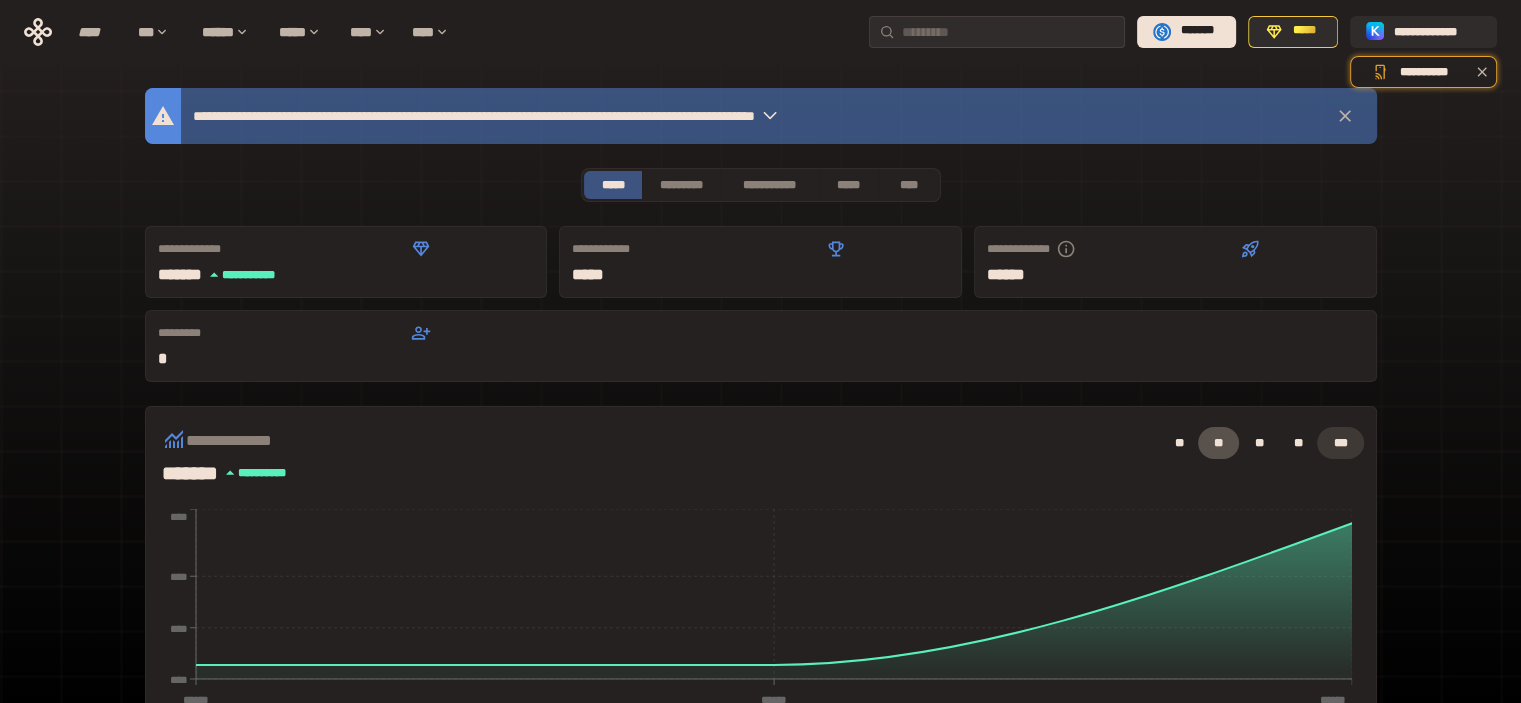 click on "***" at bounding box center (1340, 443) 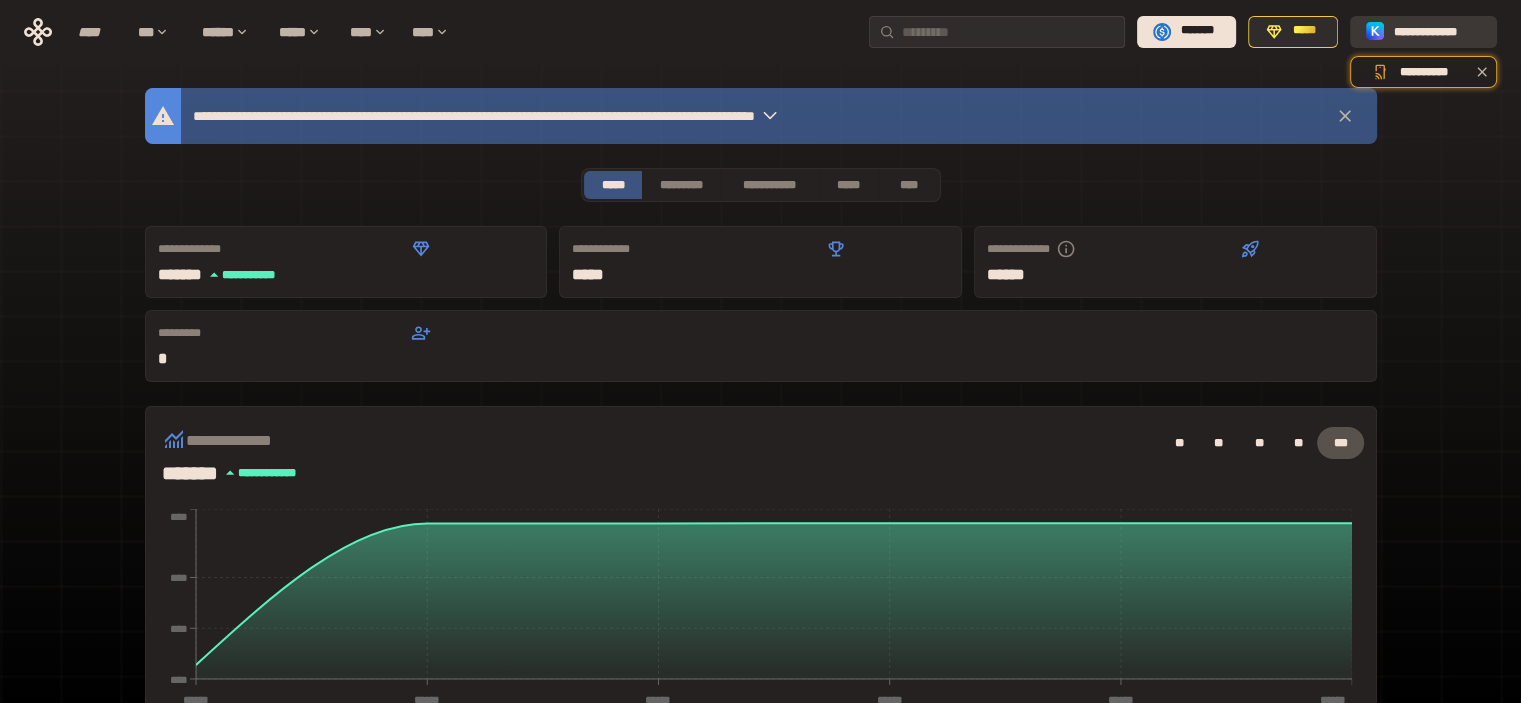 click on "**********" at bounding box center [1437, 31] 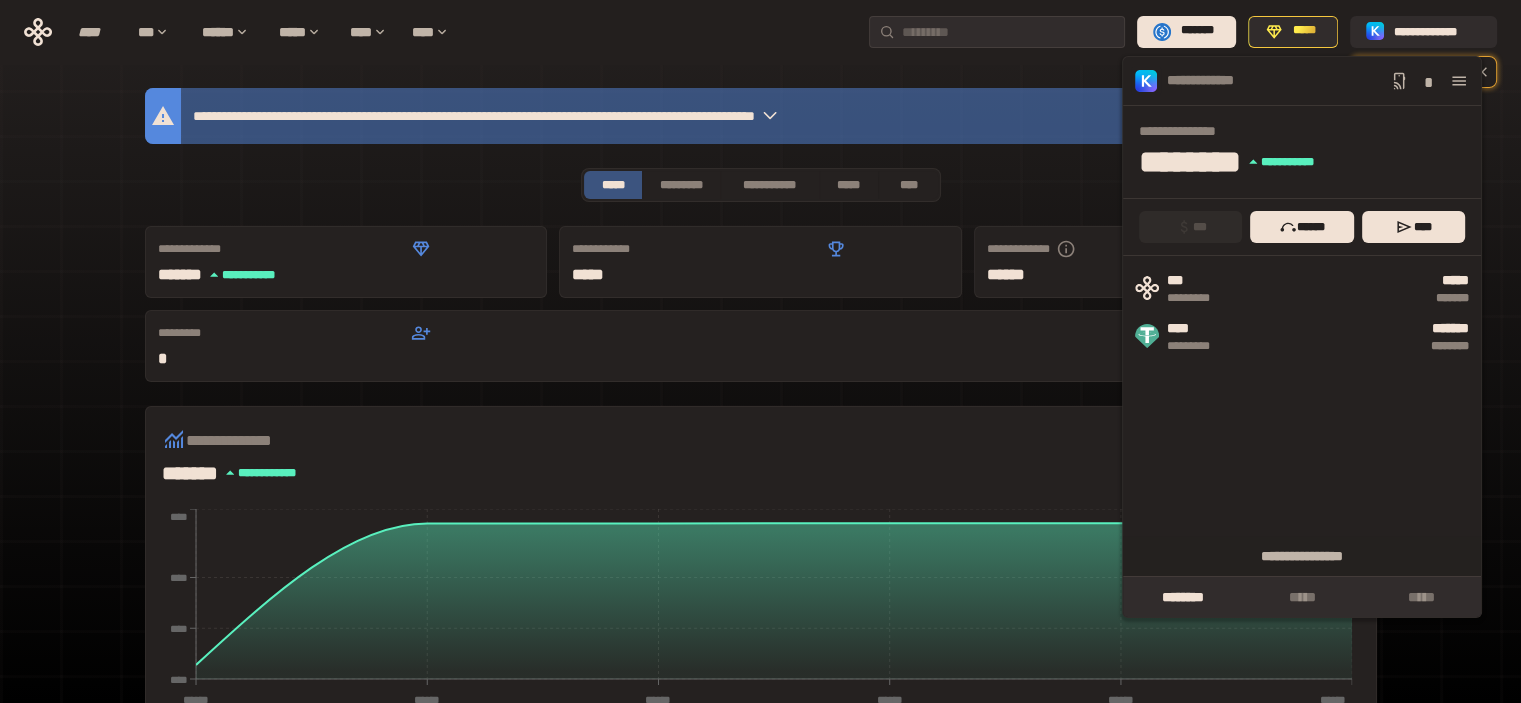 click 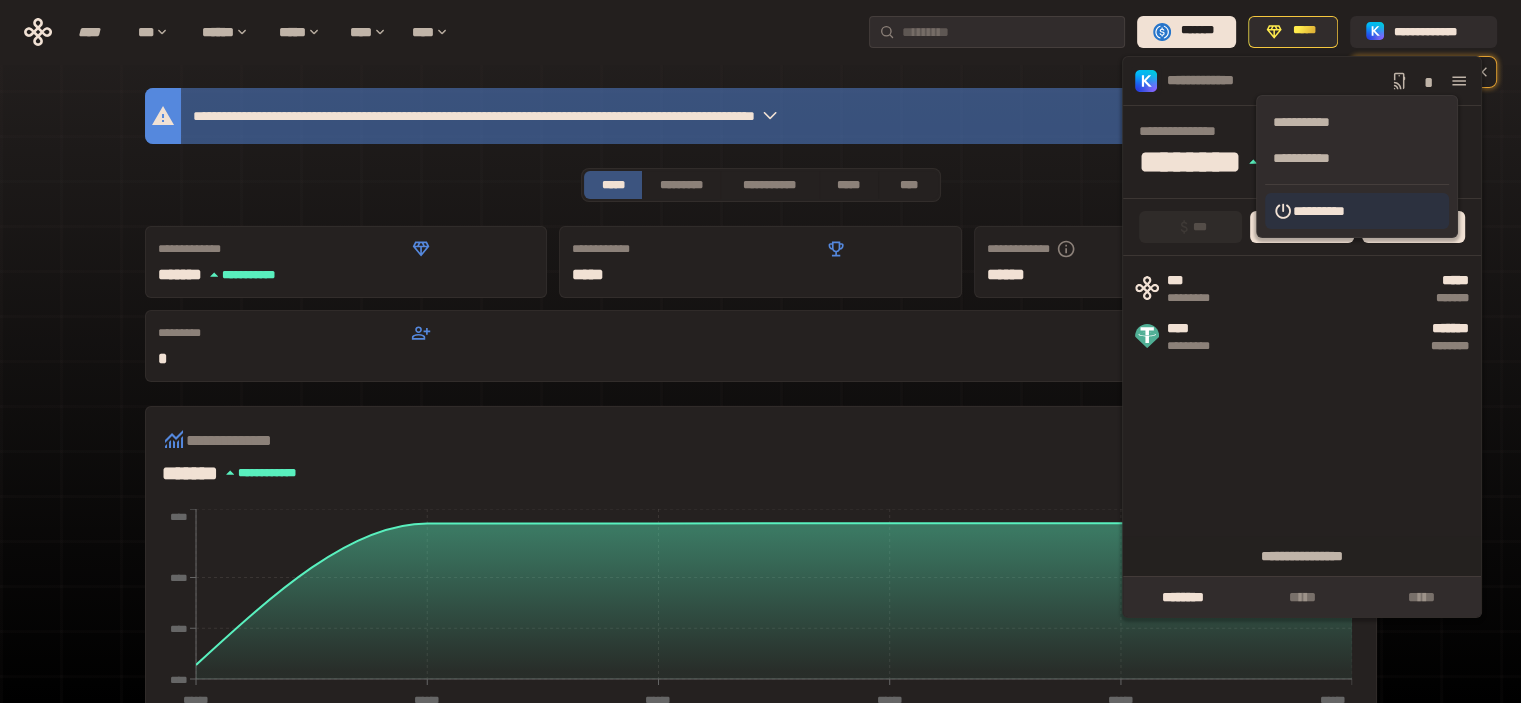 click on "**********" at bounding box center [1357, 211] 